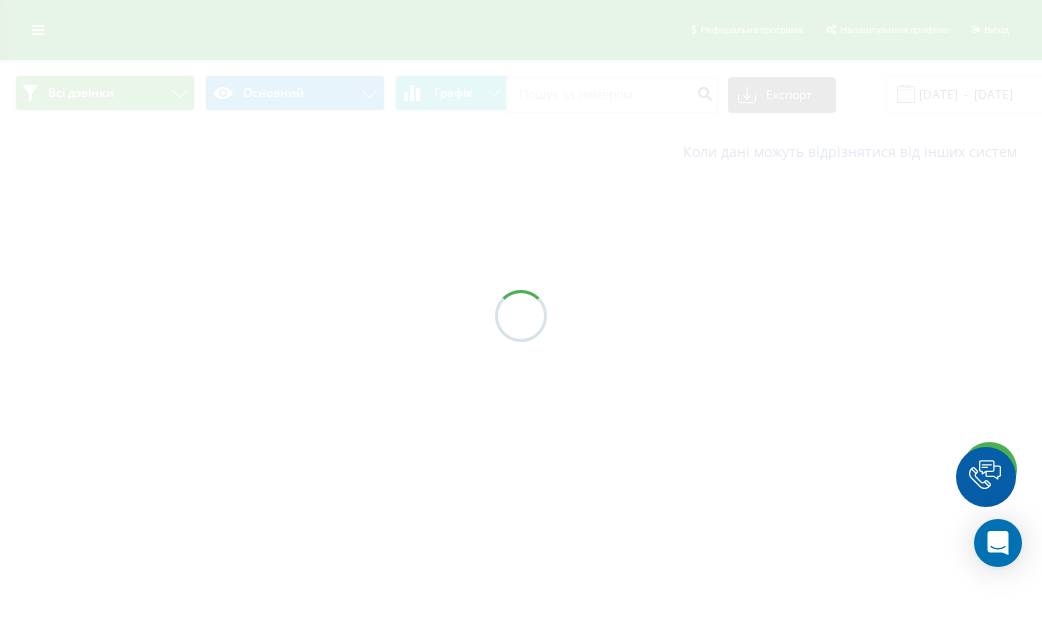 scroll, scrollTop: 0, scrollLeft: 0, axis: both 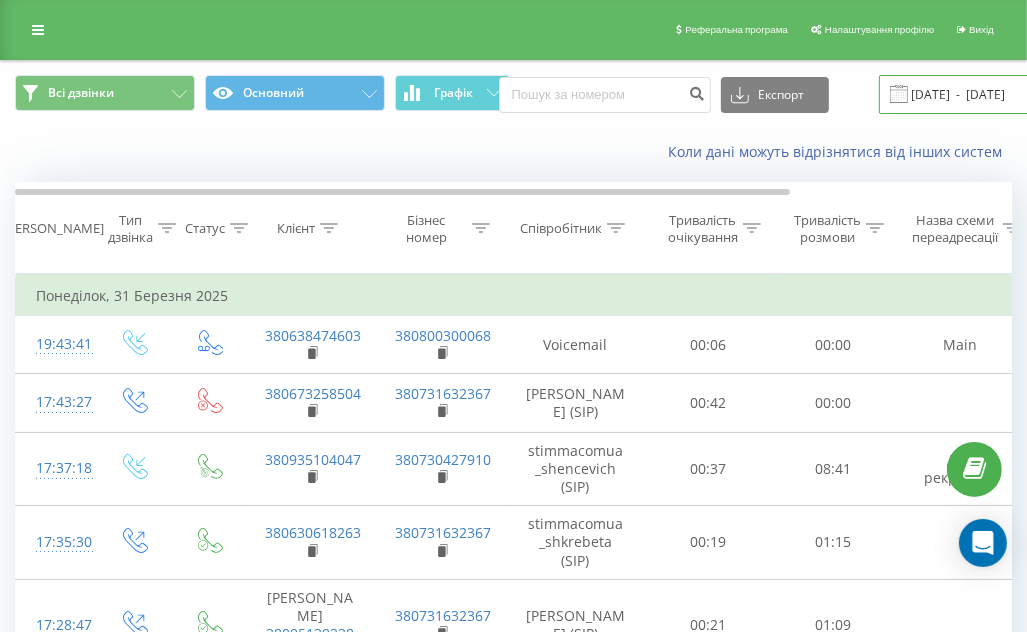 click on "[DATE]  -  [DATE]" at bounding box center (1000, 94) 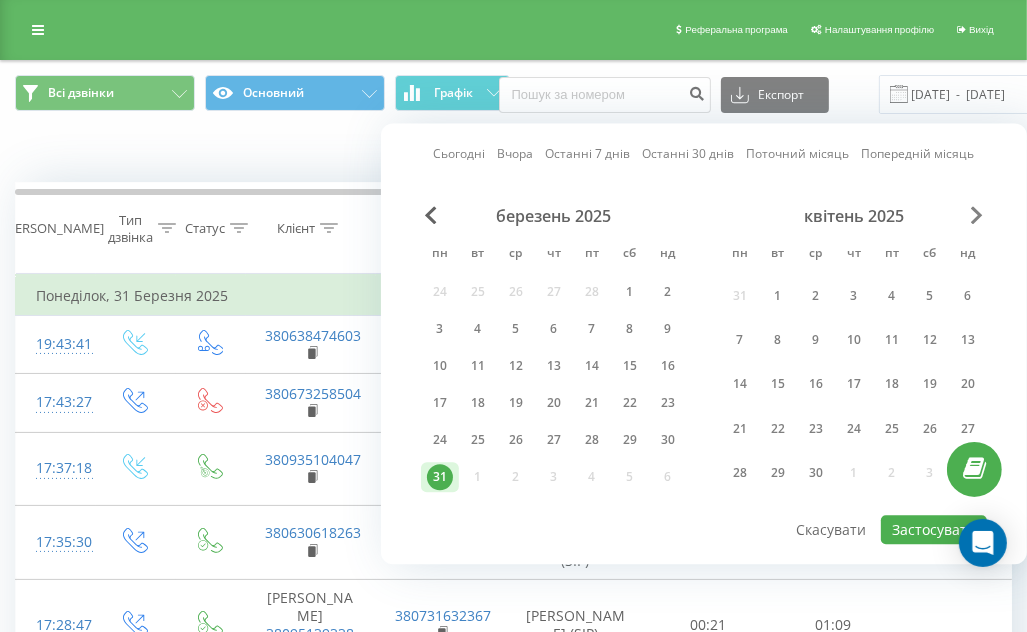 drag, startPoint x: 980, startPoint y: 224, endPoint x: 975, endPoint y: 210, distance: 14.866069 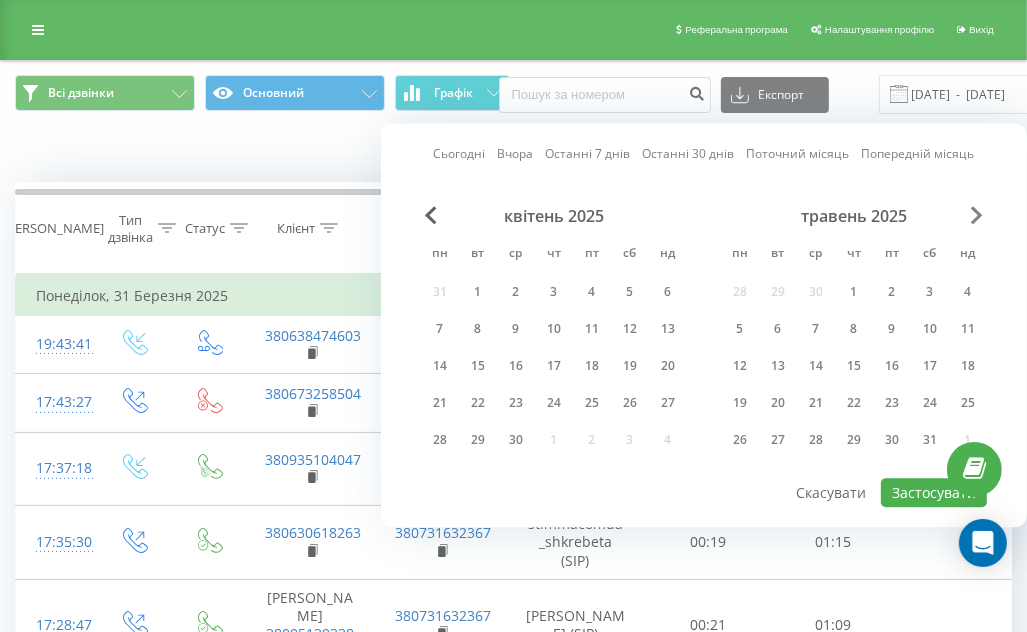 click at bounding box center [977, 215] 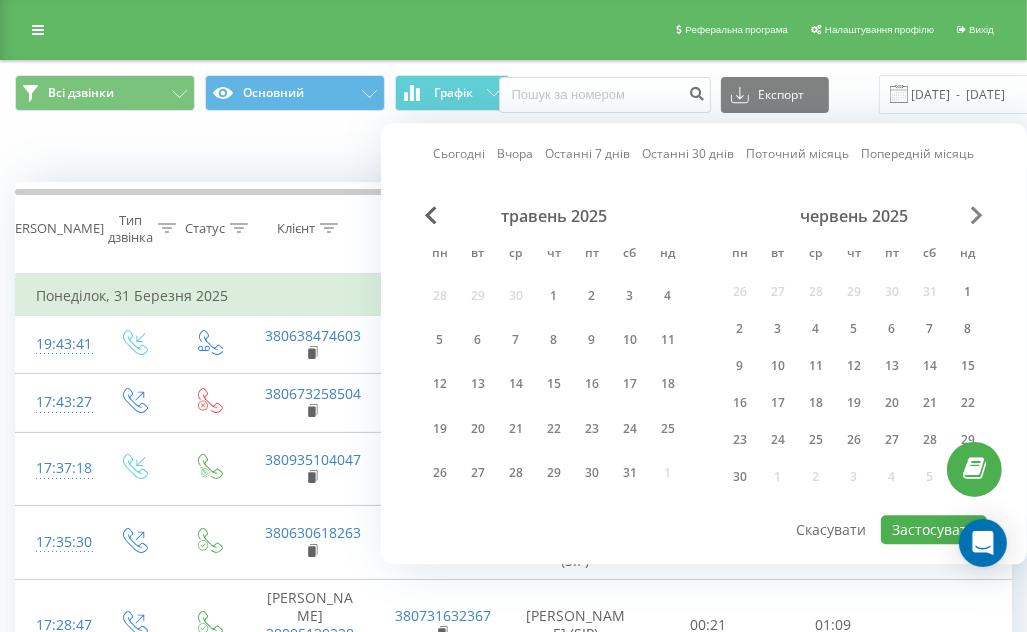 click at bounding box center [977, 215] 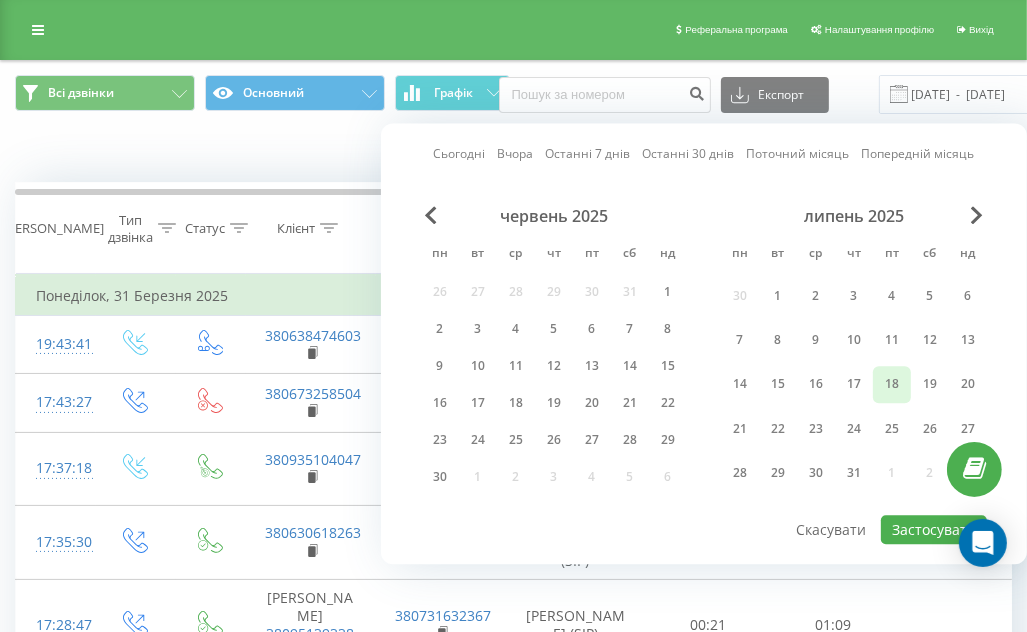 click on "18" at bounding box center (892, 385) 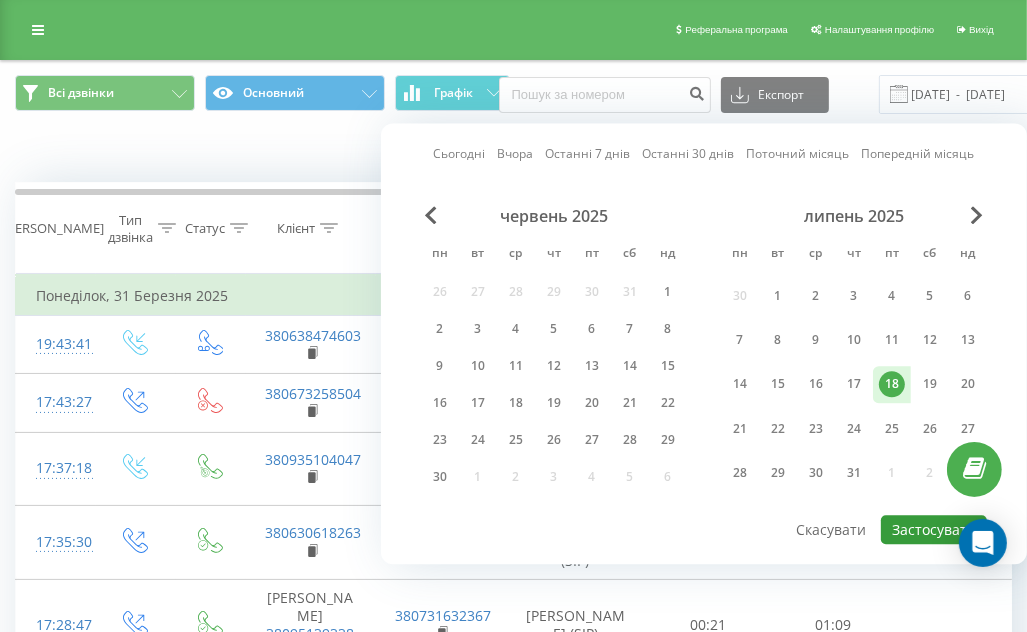 click on "Застосувати" at bounding box center (934, 529) 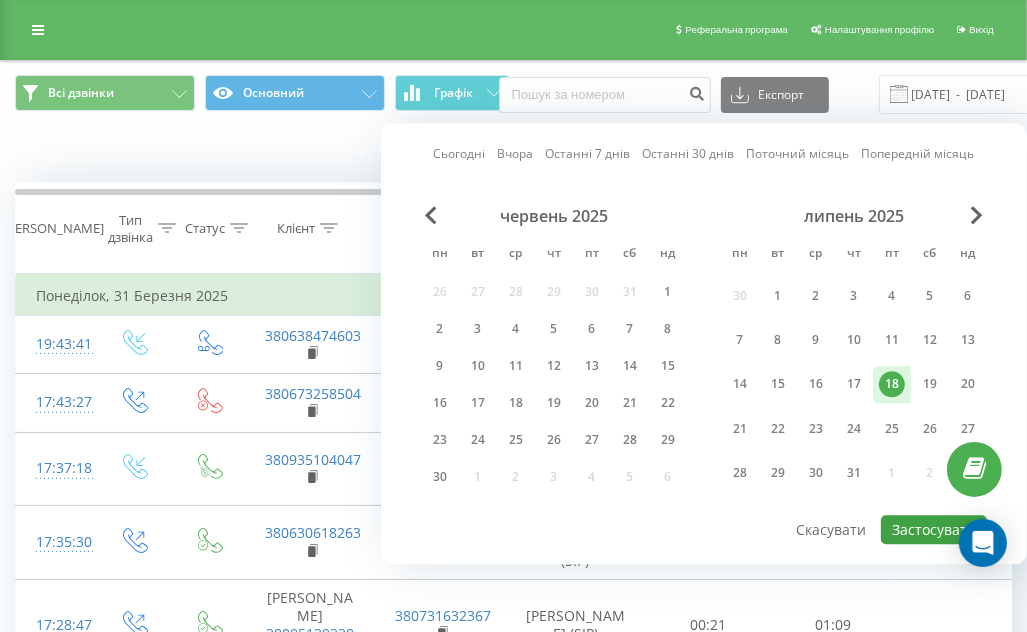 type on "[DATE]  -  [DATE]" 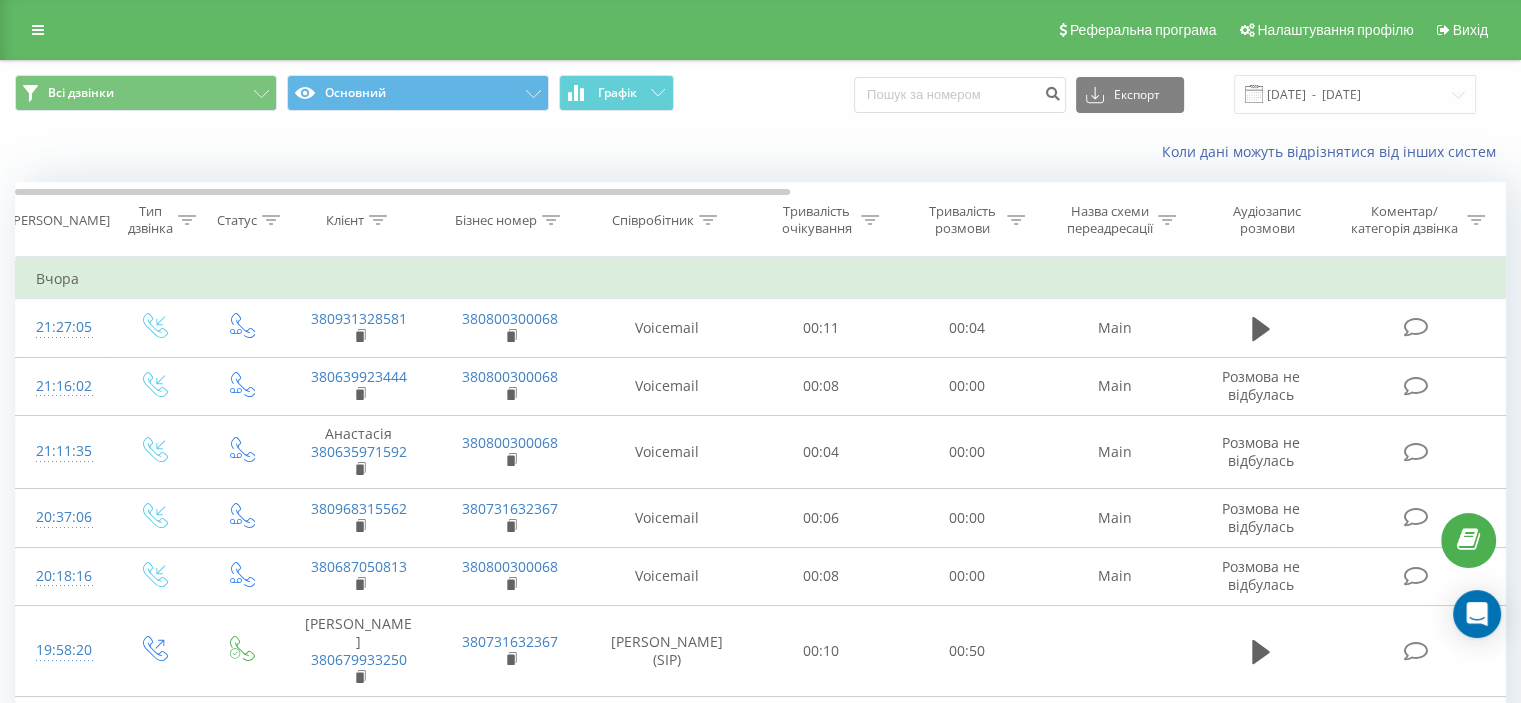 scroll, scrollTop: 1230, scrollLeft: 0, axis: vertical 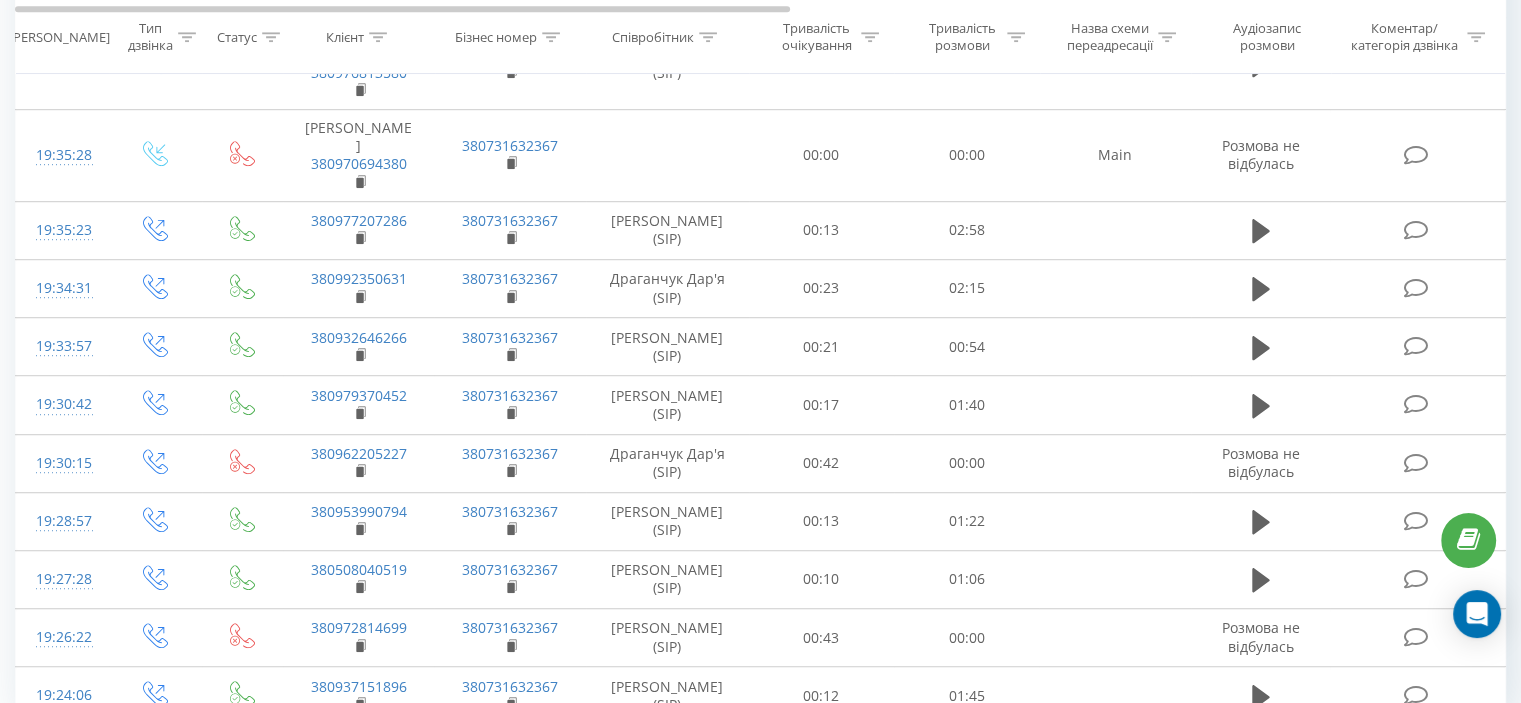 click on "14" at bounding box center (1359, 770) 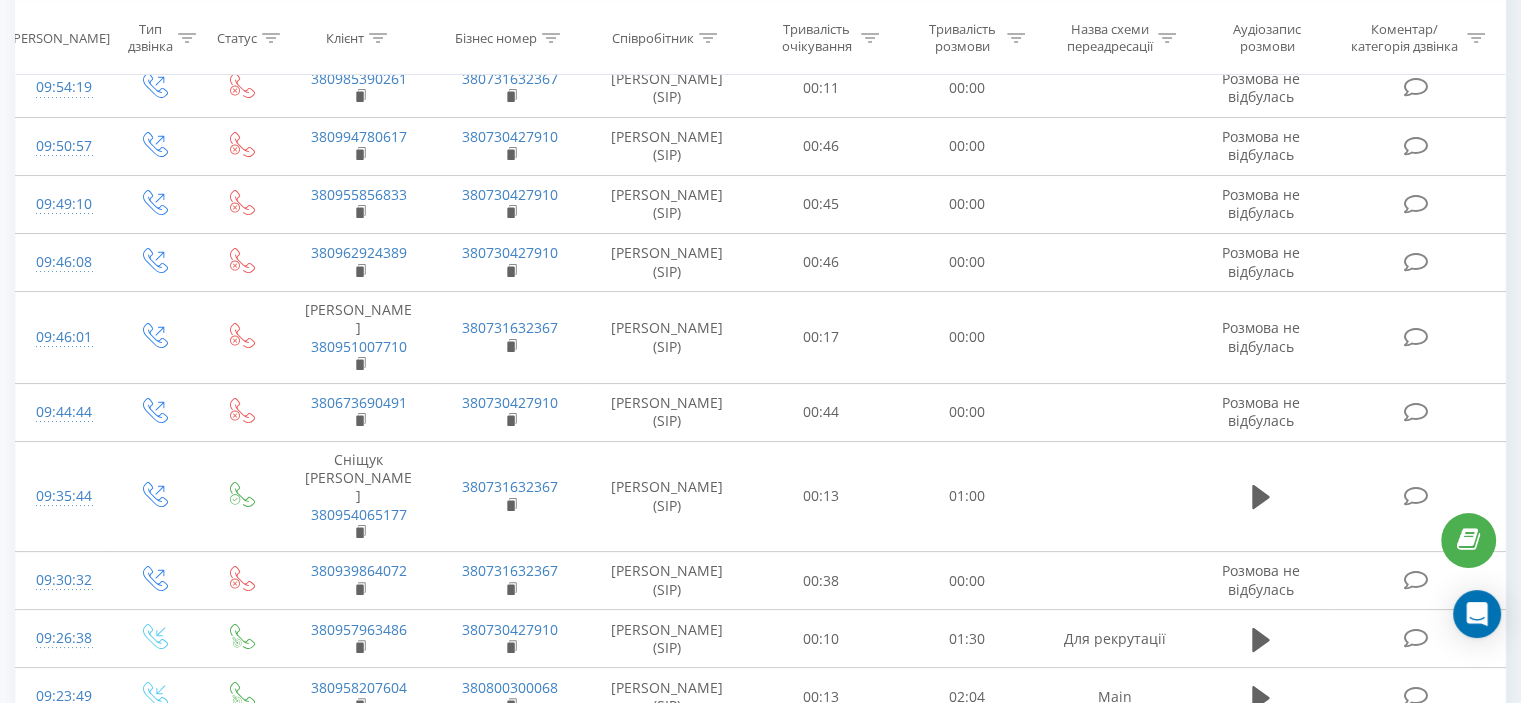 scroll, scrollTop: 240, scrollLeft: 0, axis: vertical 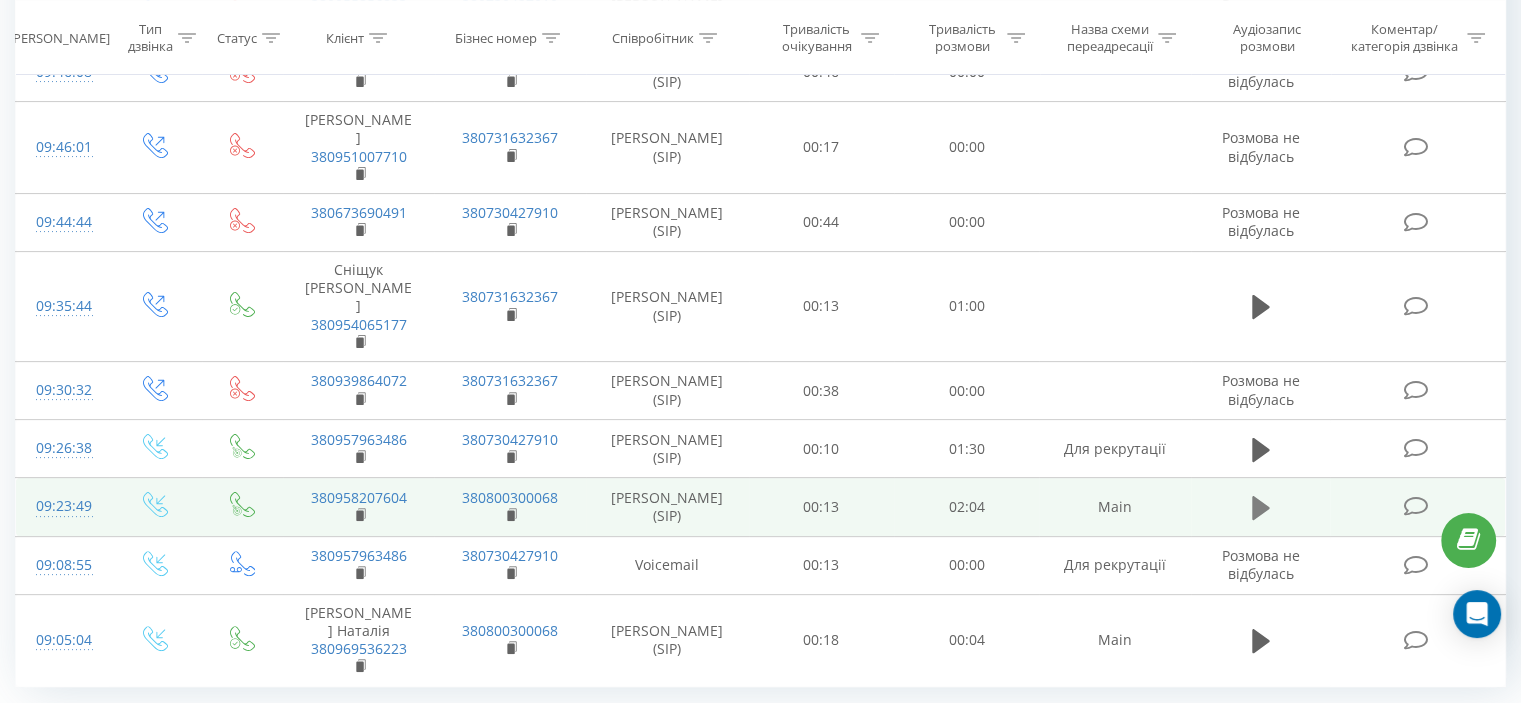 click 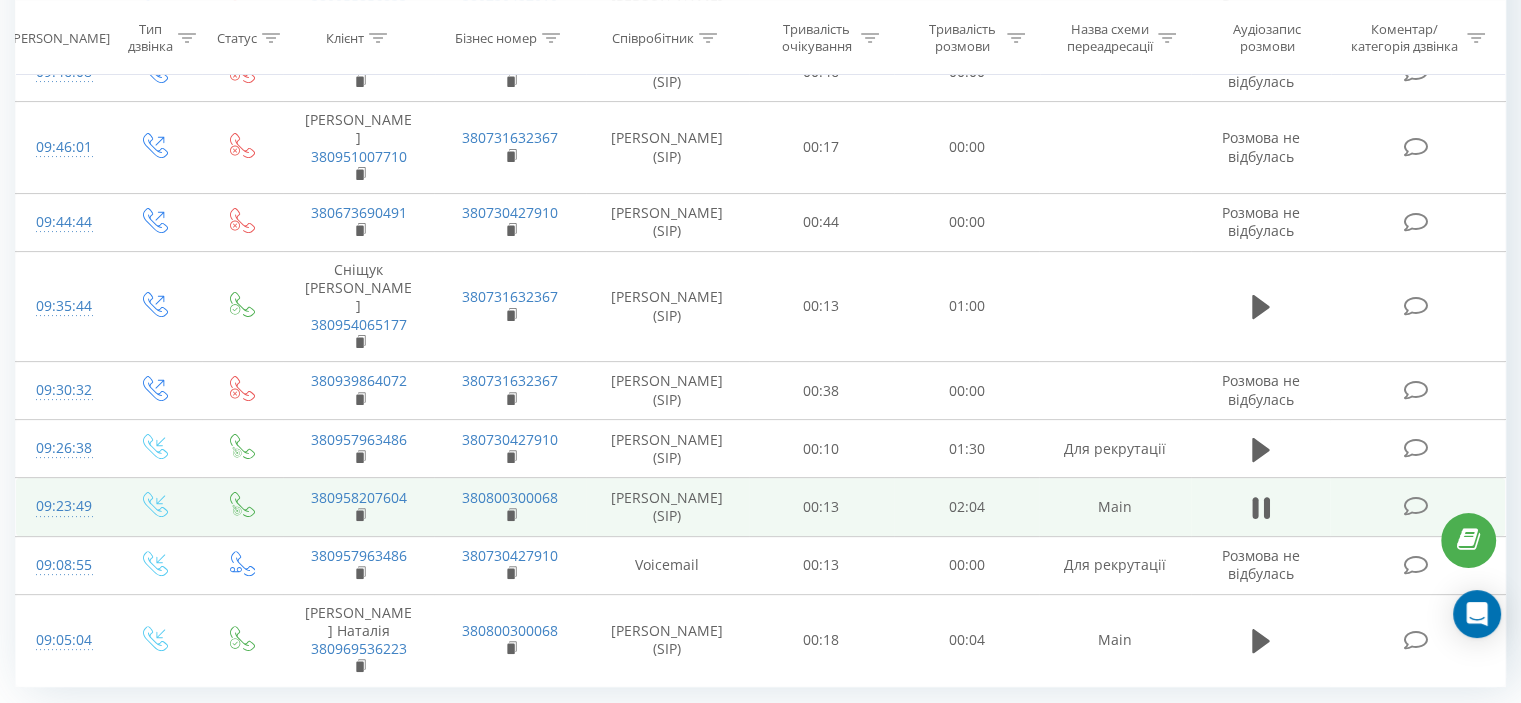 click 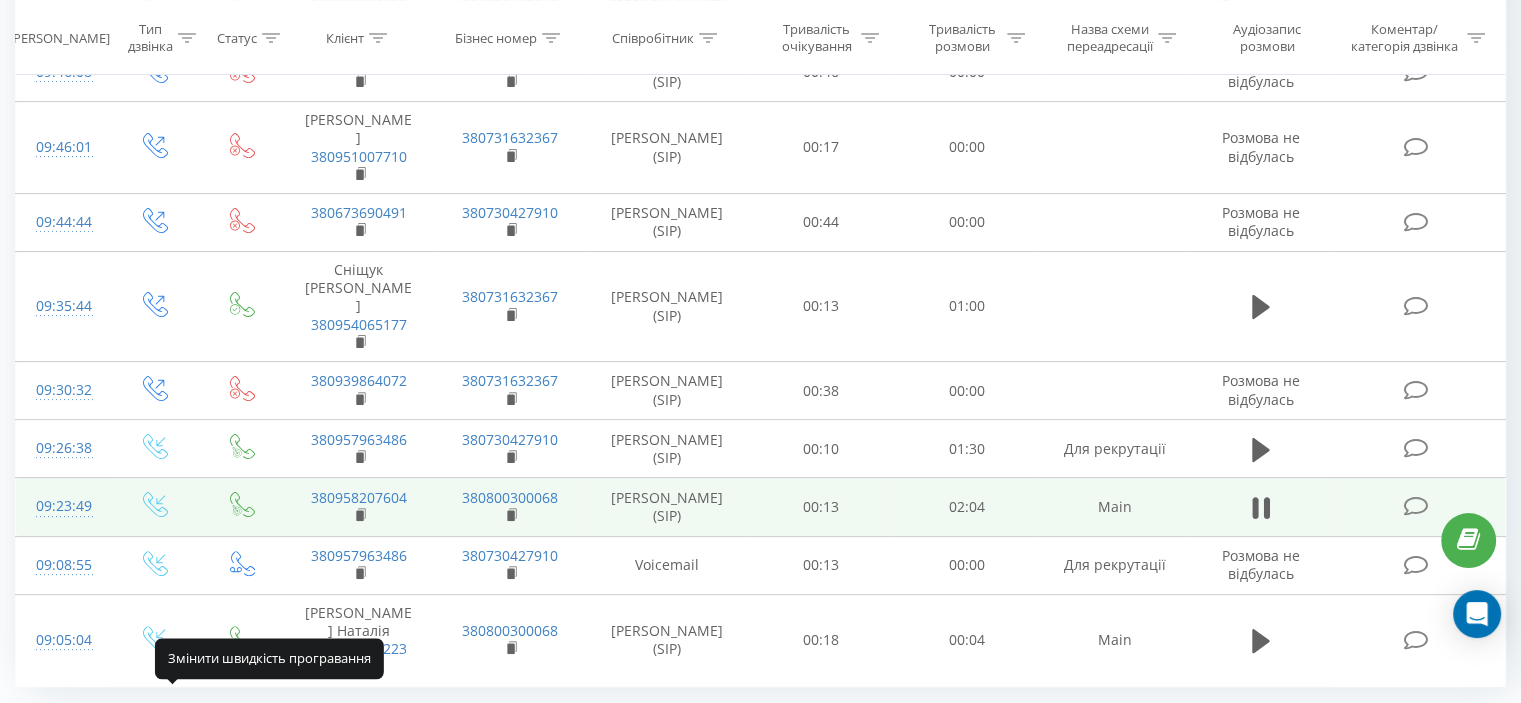 click 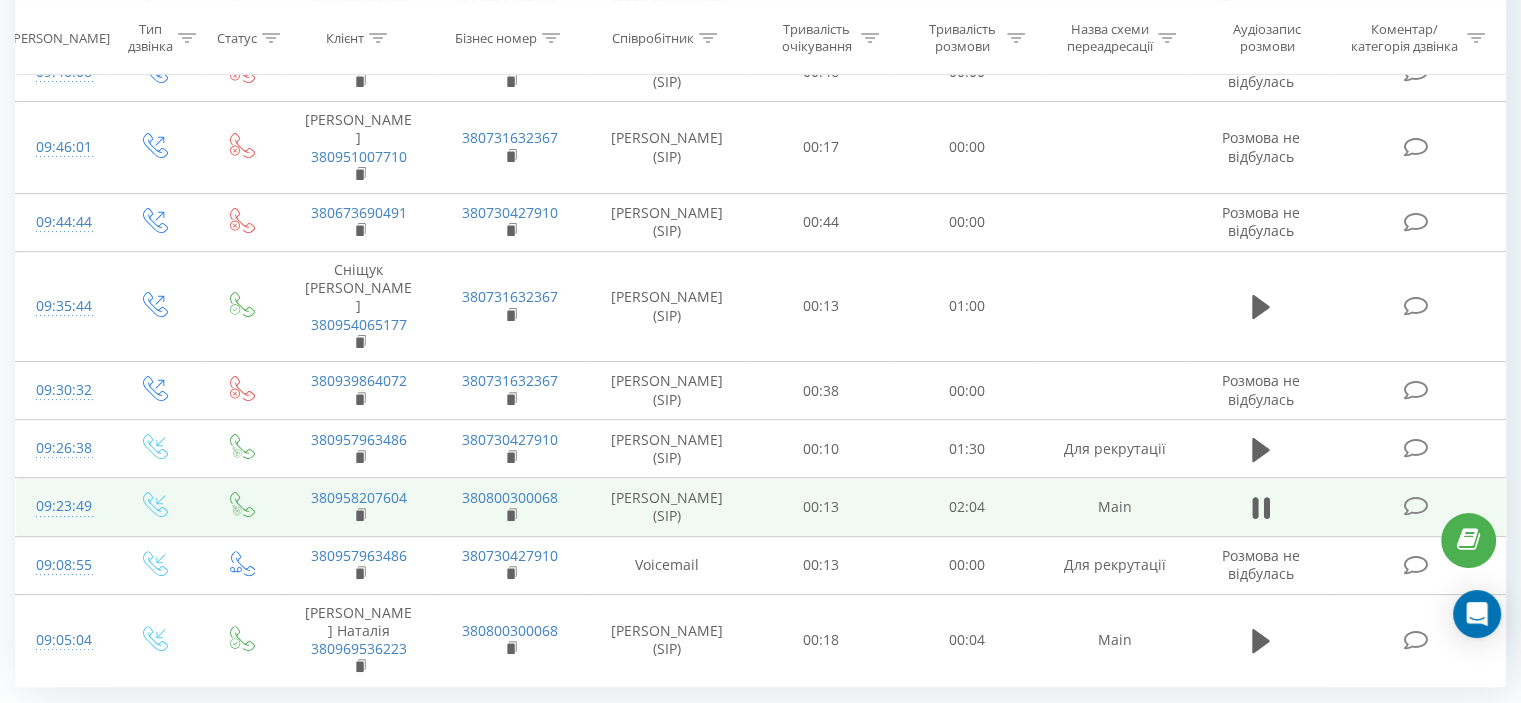 click 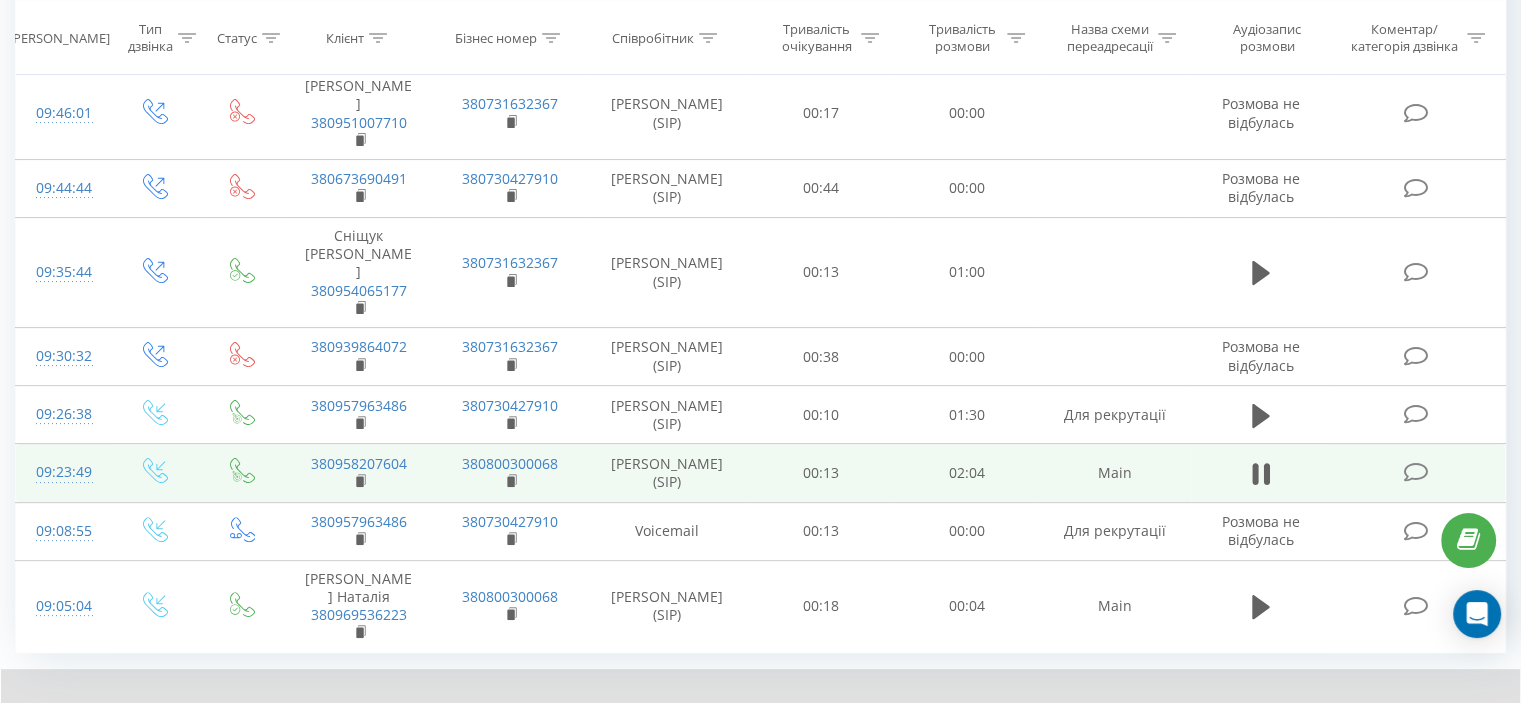 scroll, scrollTop: 507, scrollLeft: 0, axis: vertical 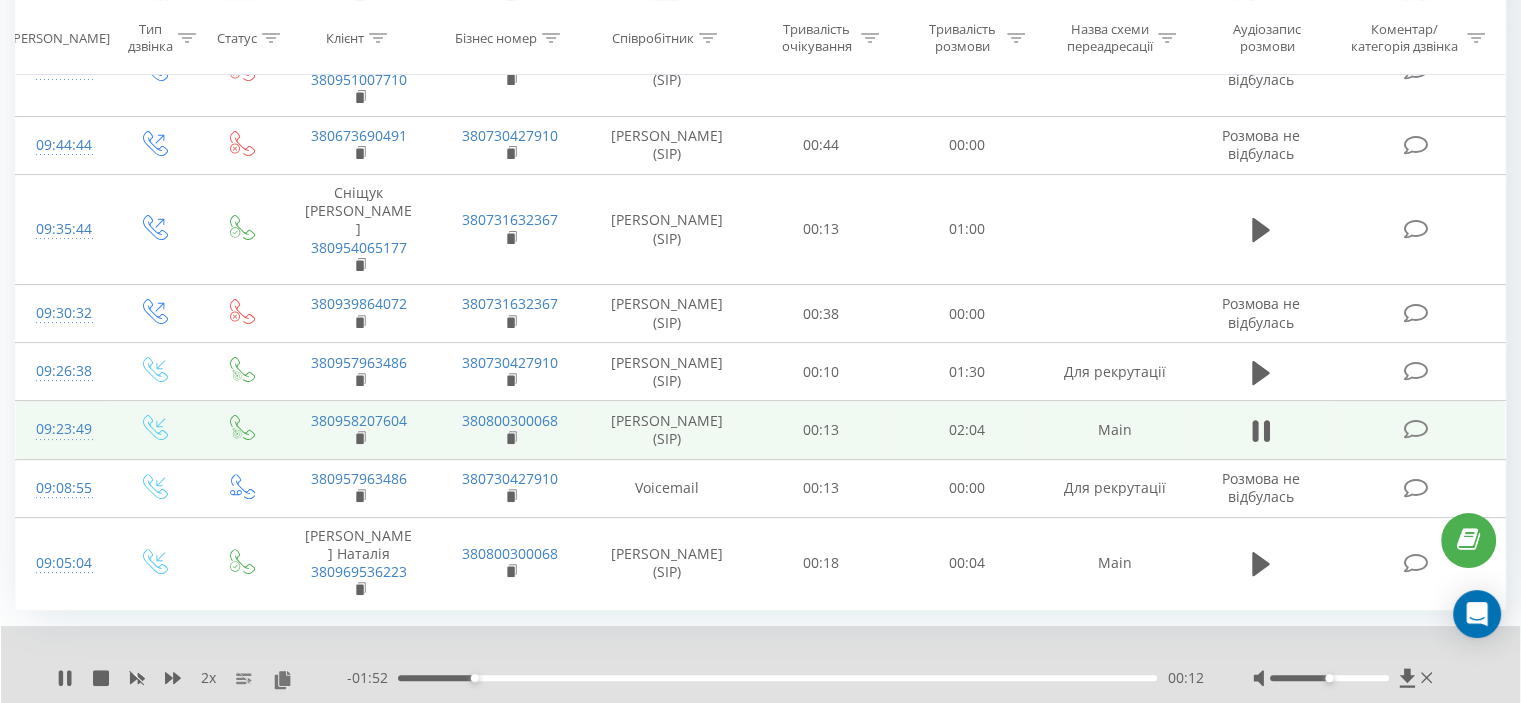 drag, startPoint x: 1359, startPoint y: 691, endPoint x: 1370, endPoint y: 619, distance: 72.835434 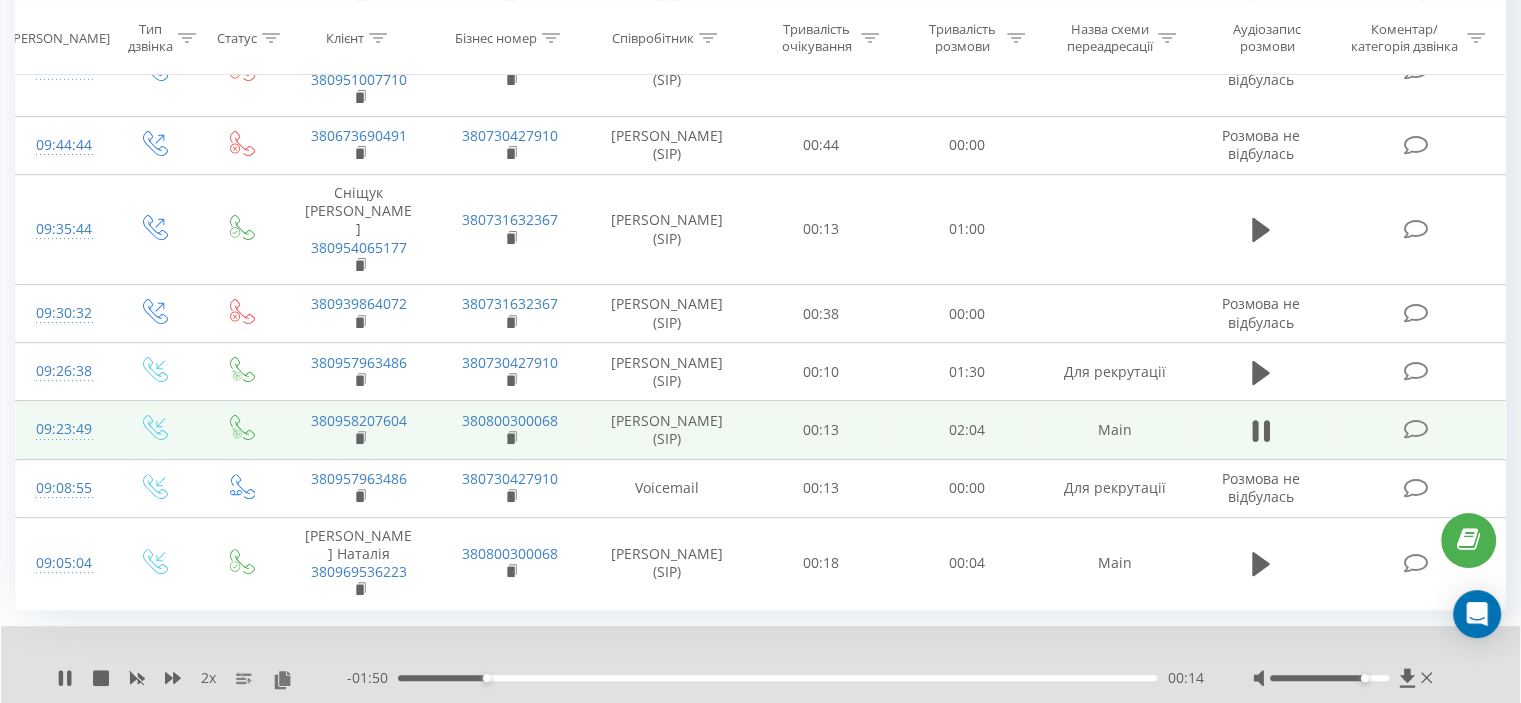click at bounding box center [1329, 678] 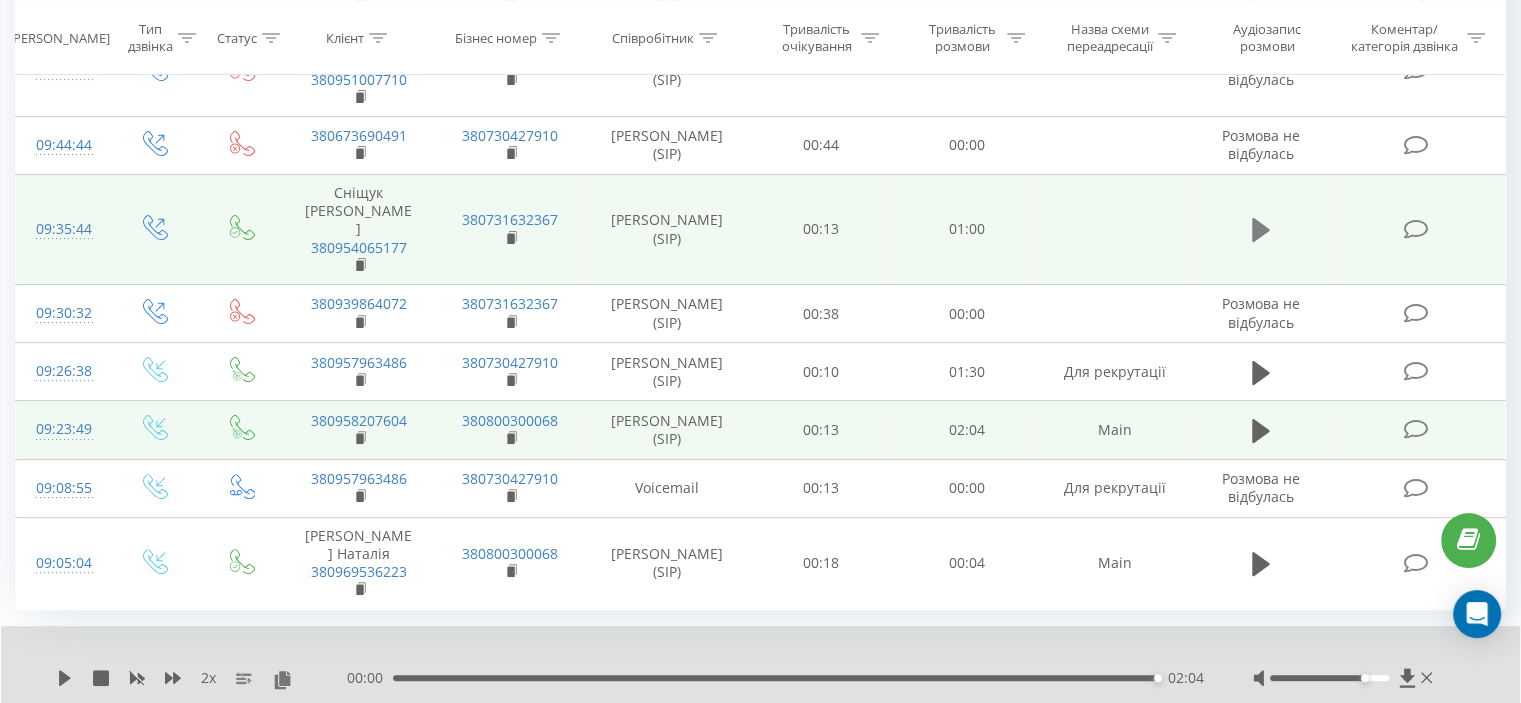 click 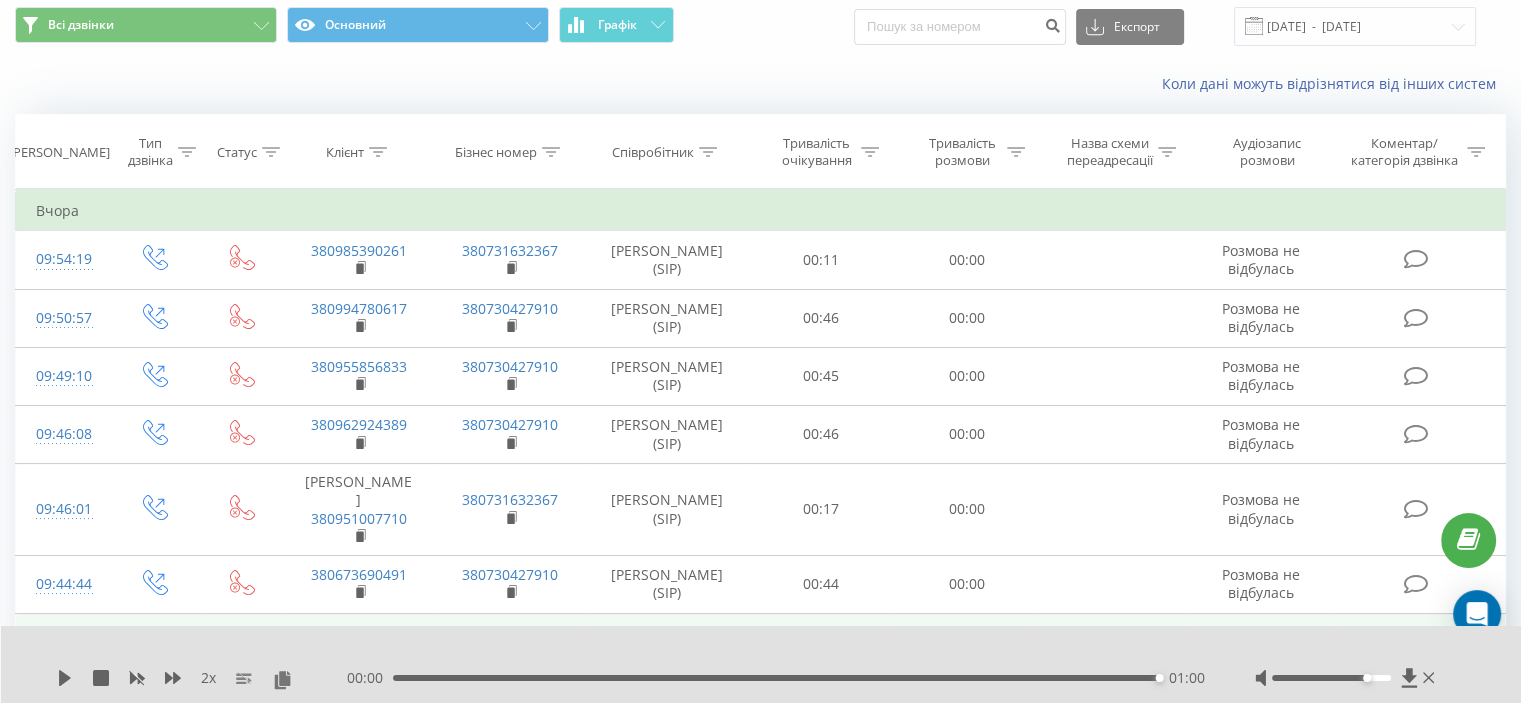 scroll, scrollTop: 67, scrollLeft: 0, axis: vertical 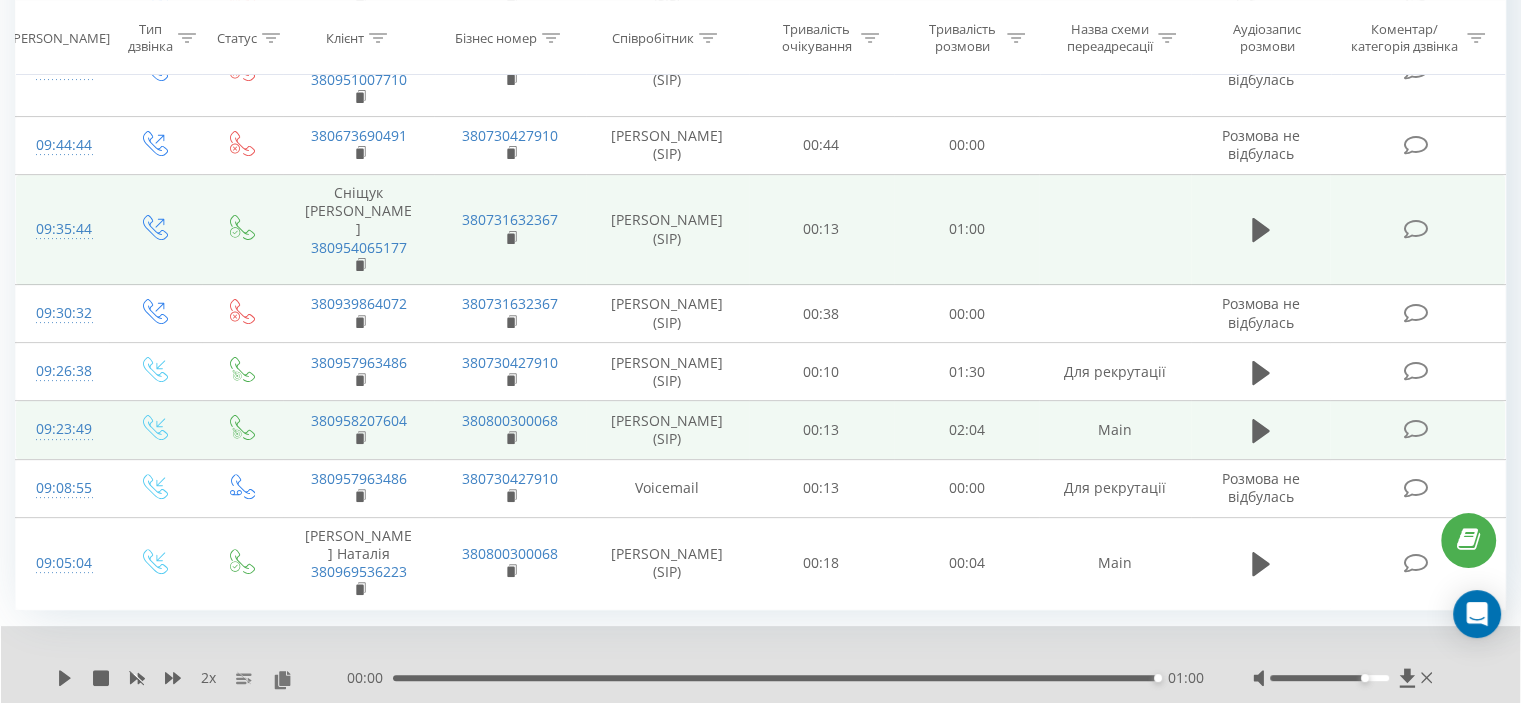 click on "13" at bounding box center (1329, 732) 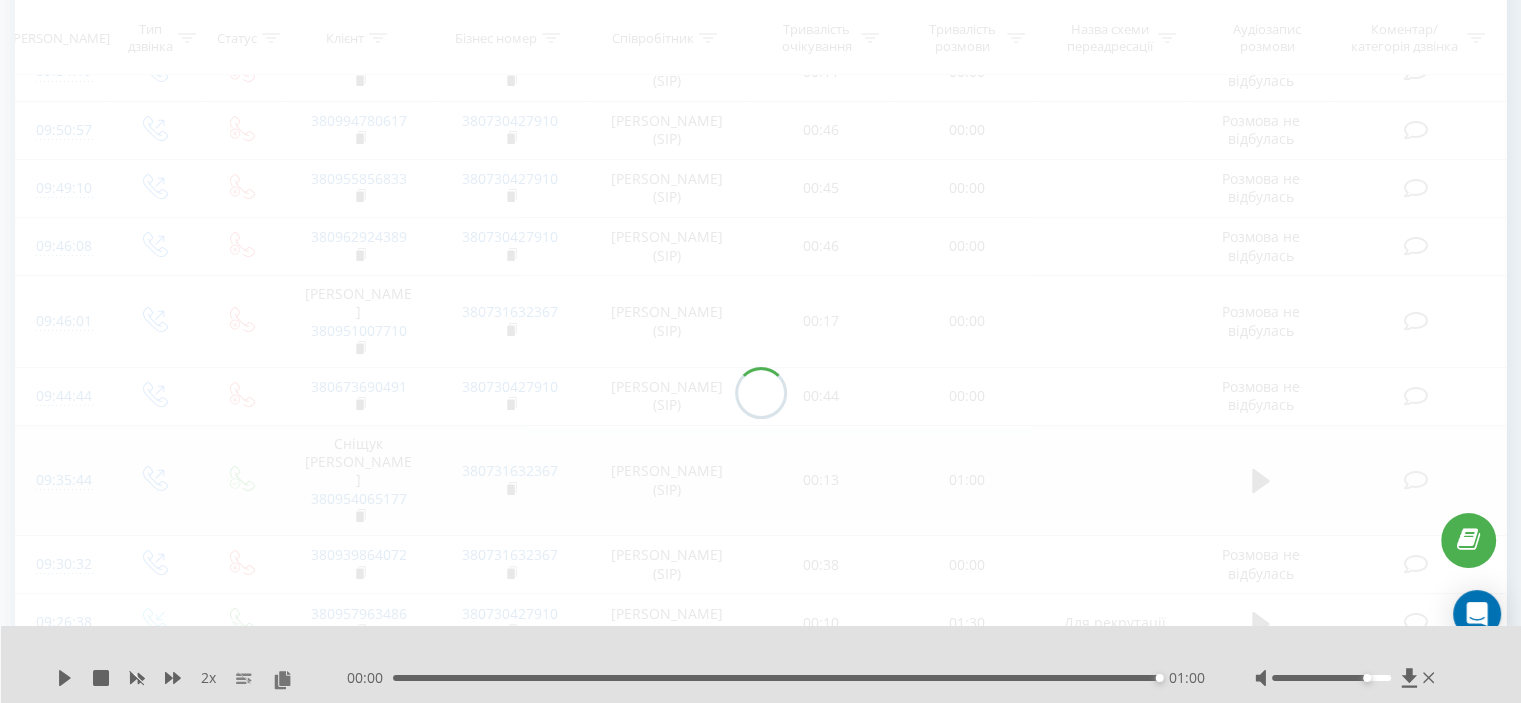 scroll, scrollTop: 132, scrollLeft: 0, axis: vertical 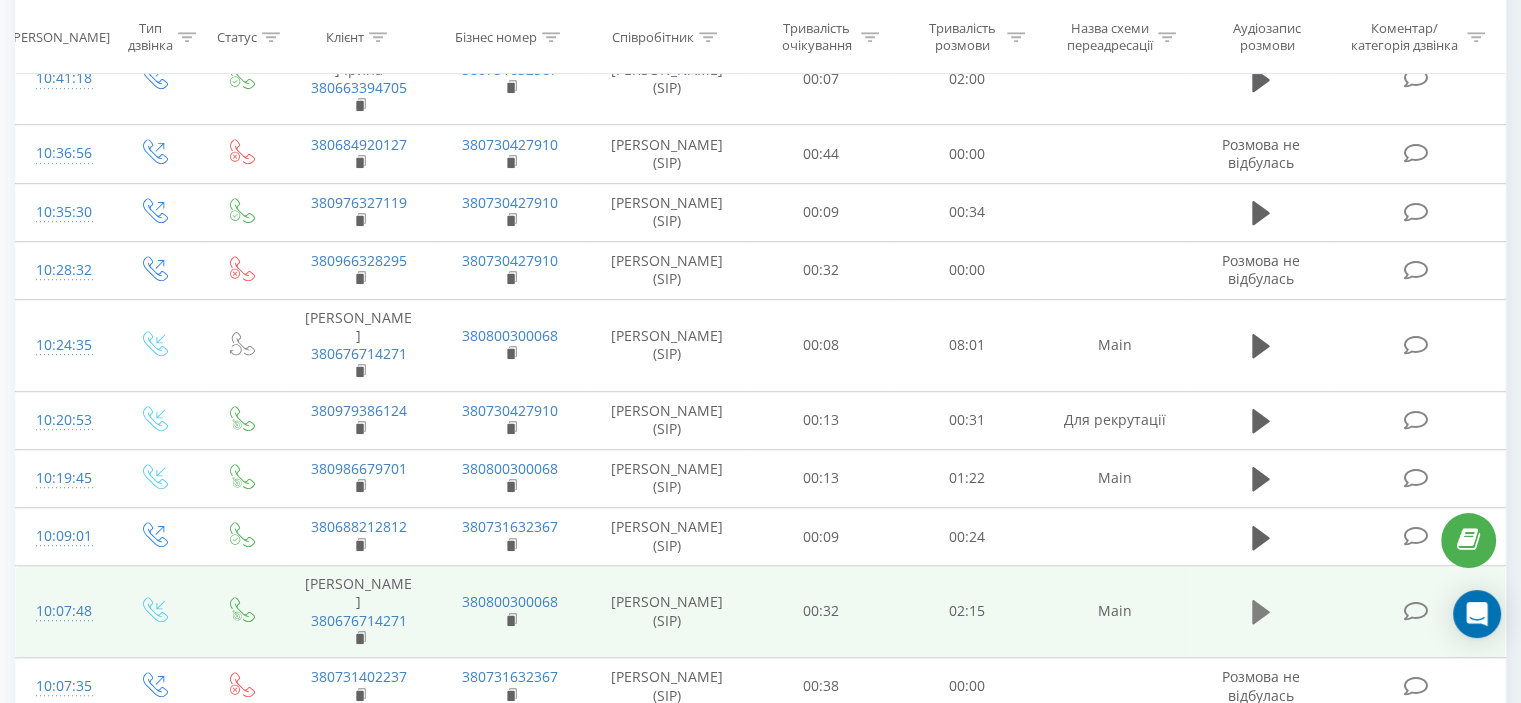 click at bounding box center [1261, 612] 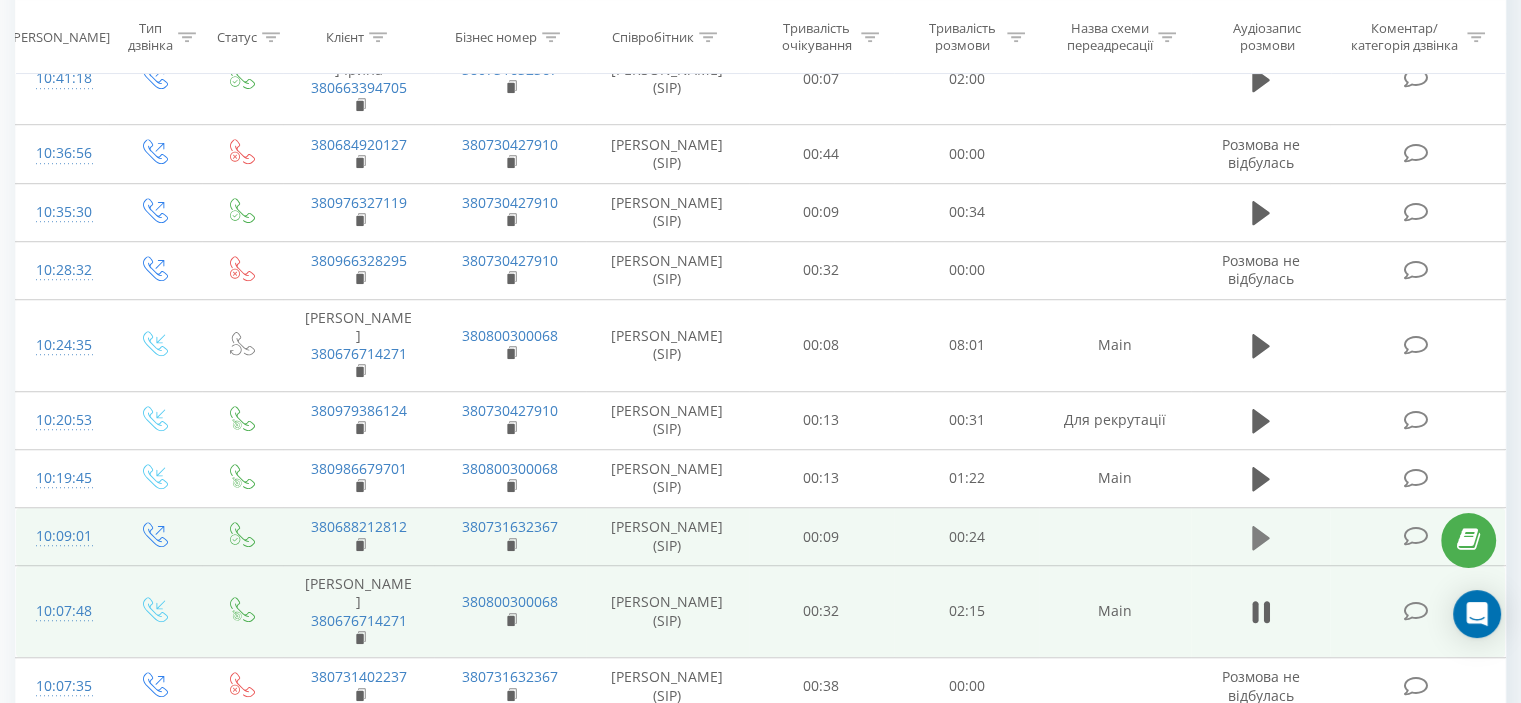 click 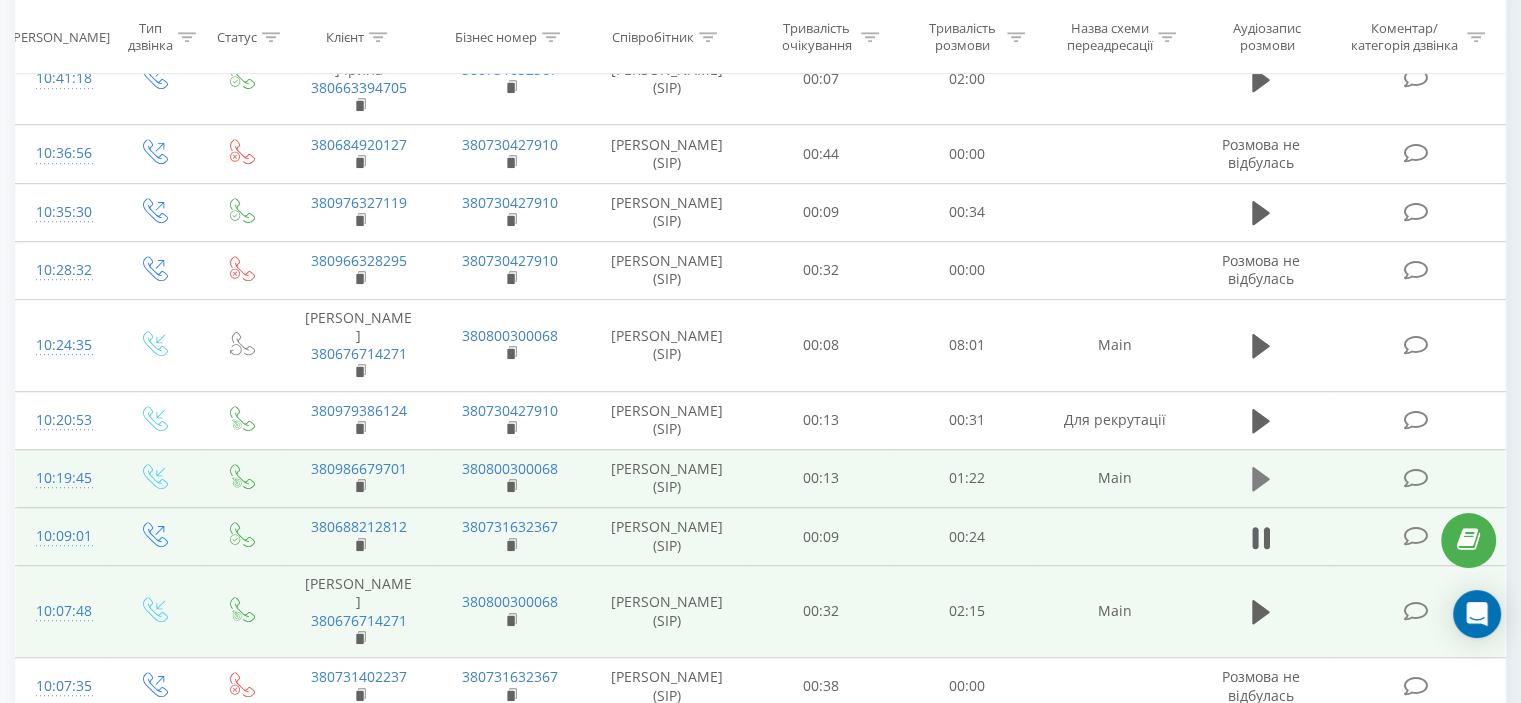 click 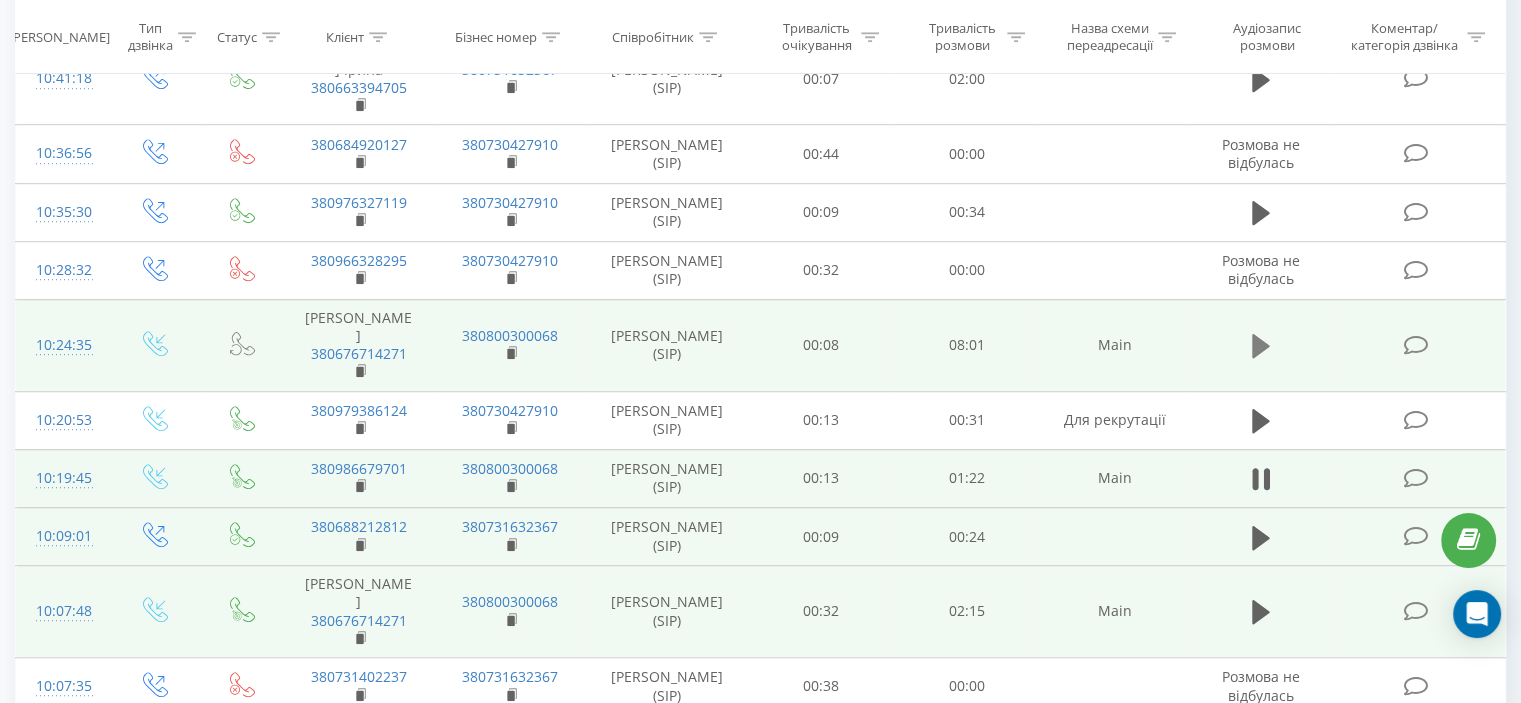 click 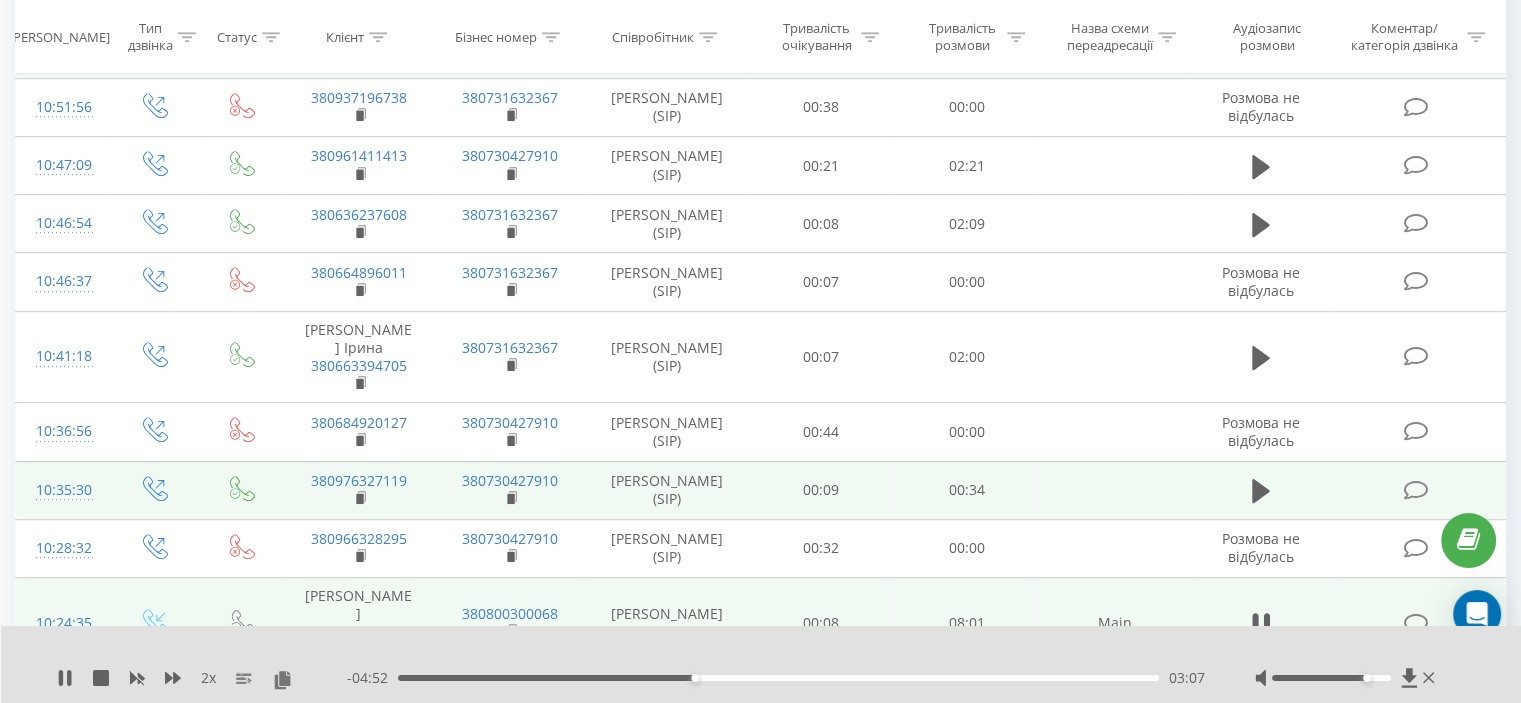 scroll, scrollTop: 1041, scrollLeft: 0, axis: vertical 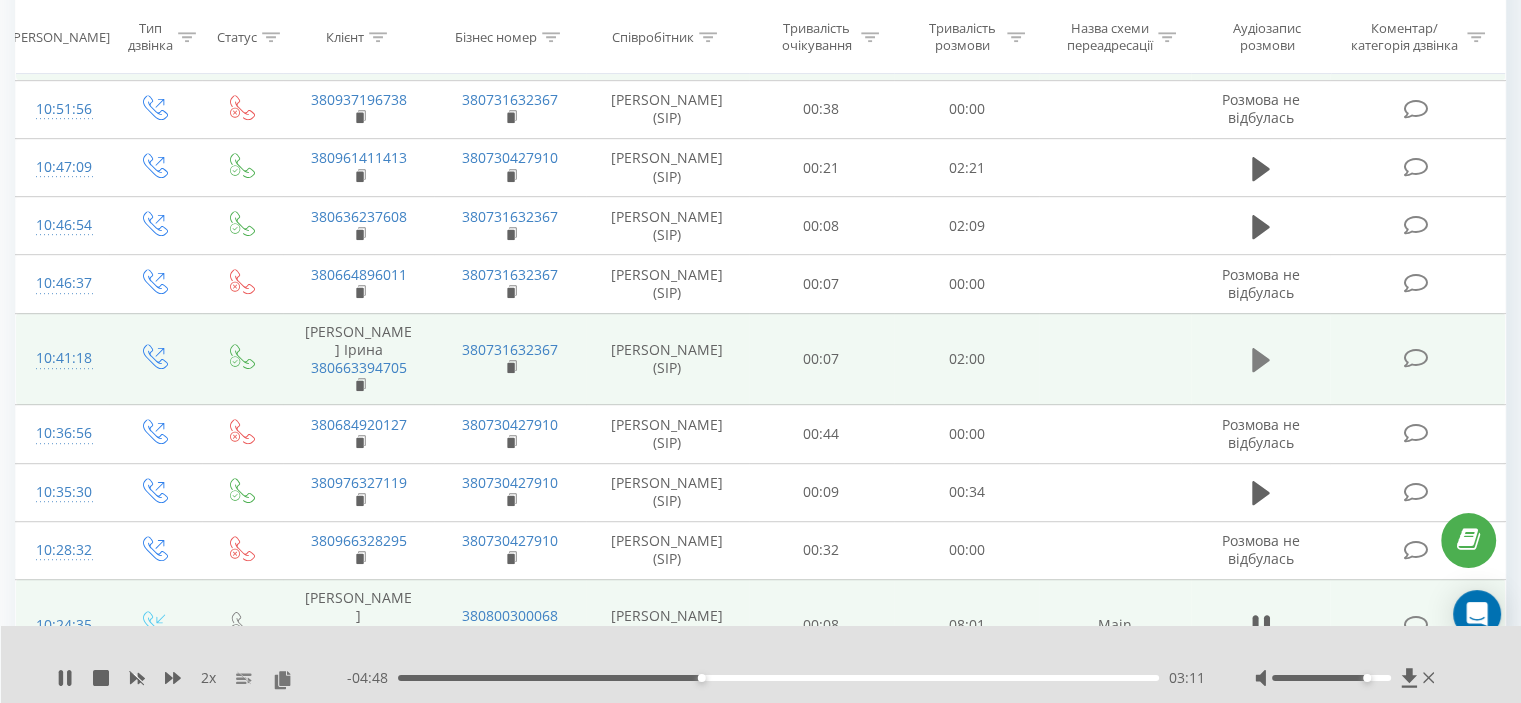 click 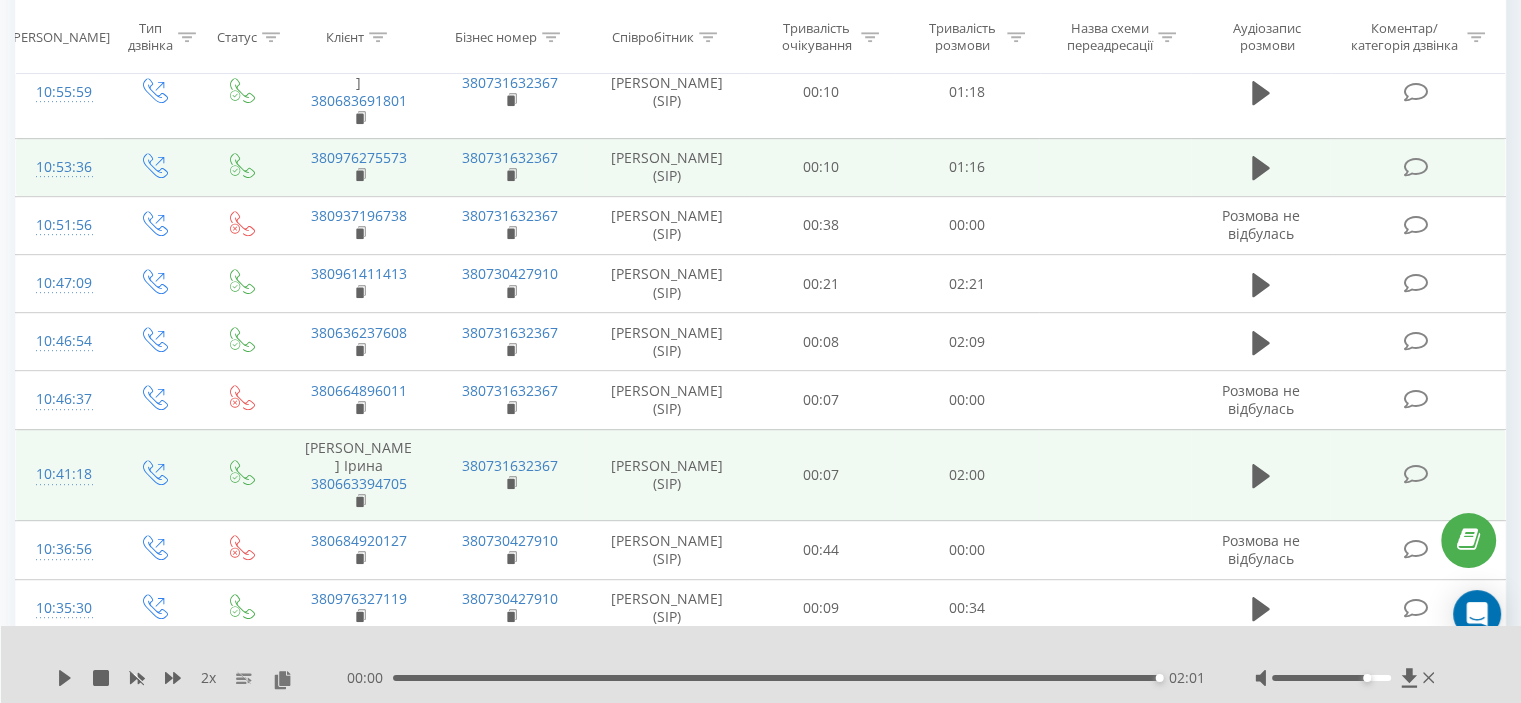 scroll, scrollTop: 921, scrollLeft: 0, axis: vertical 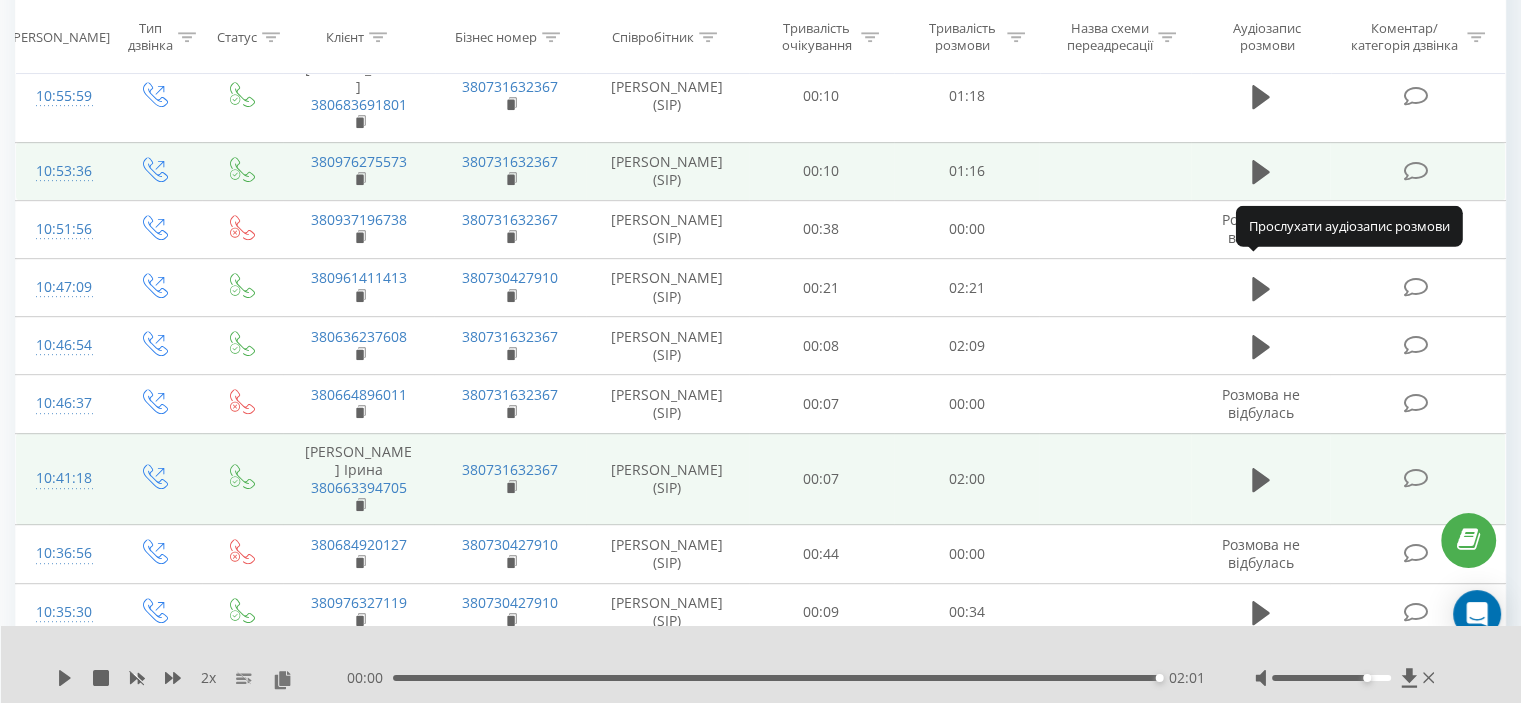 click 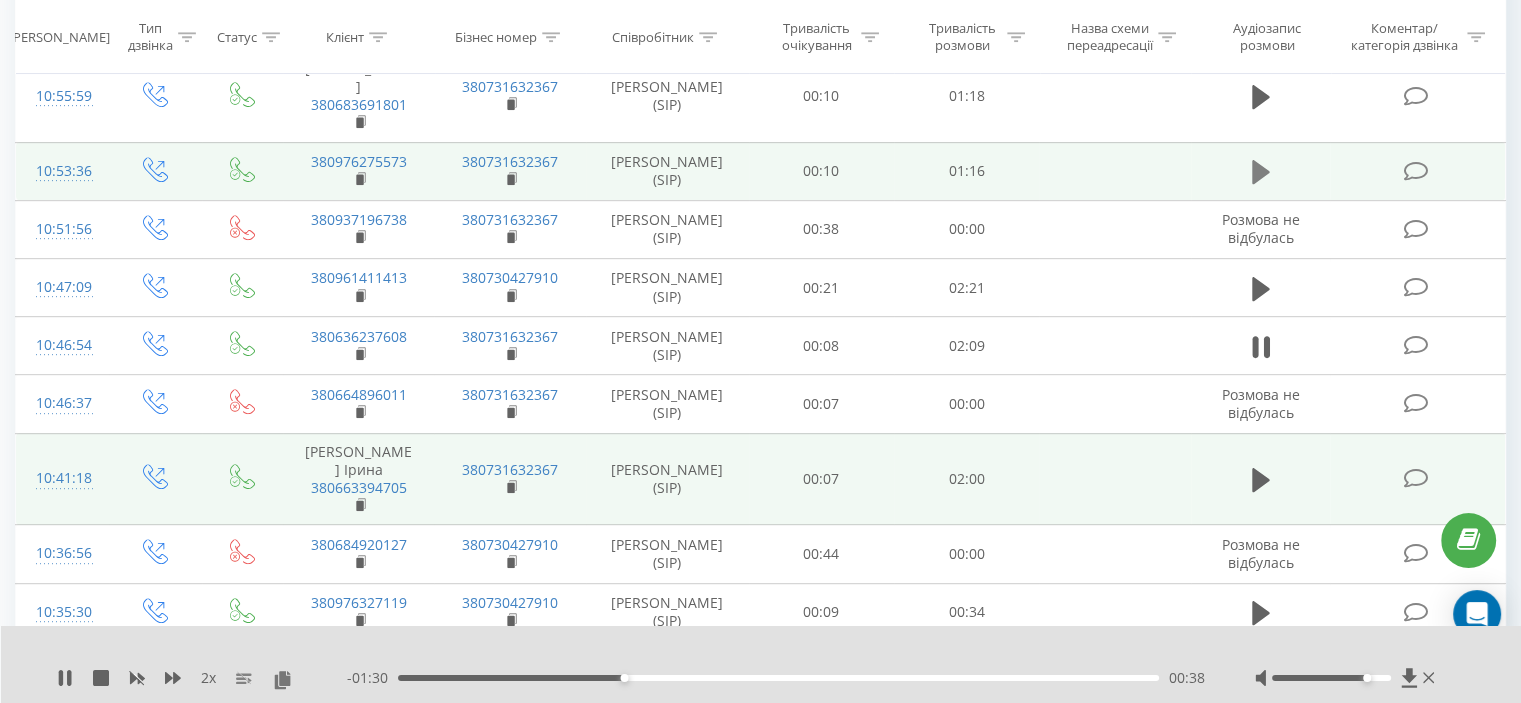 click 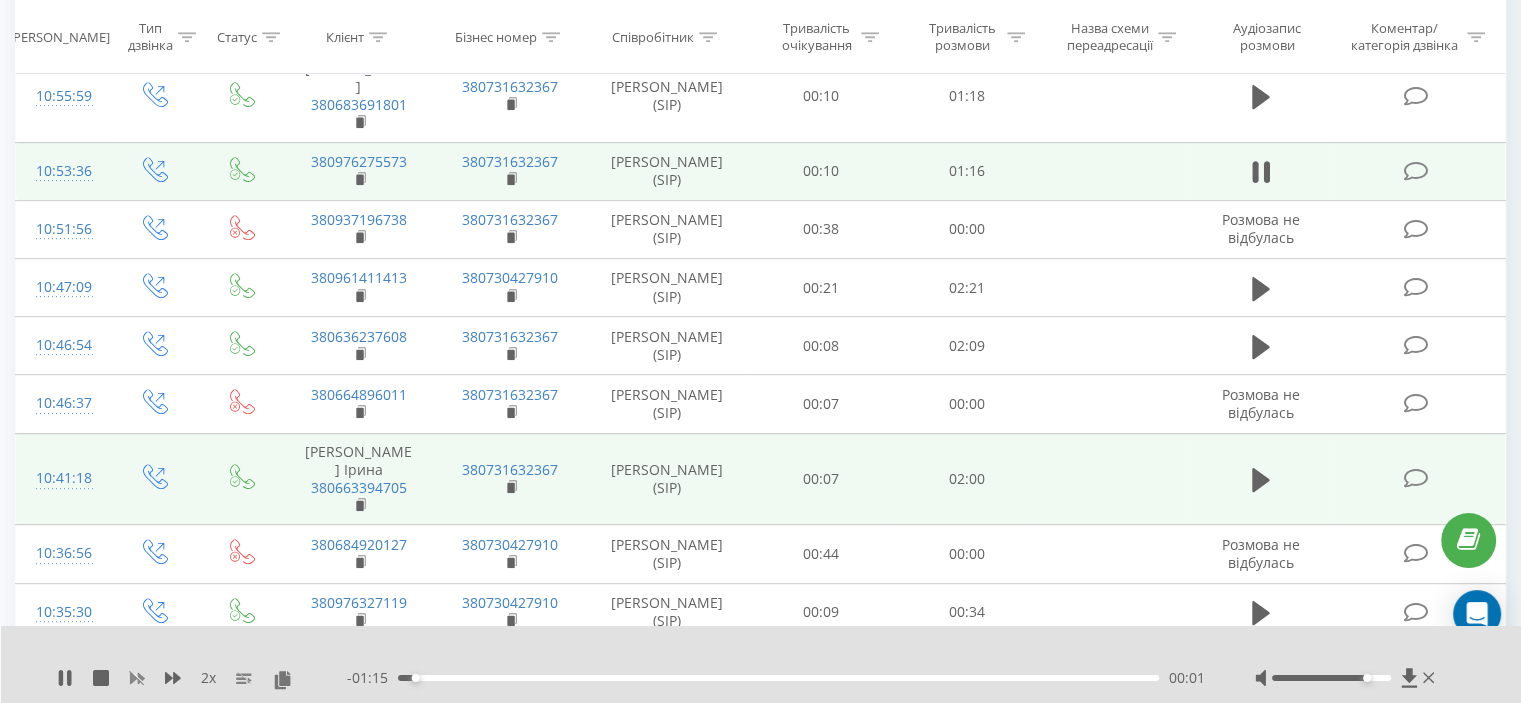 click 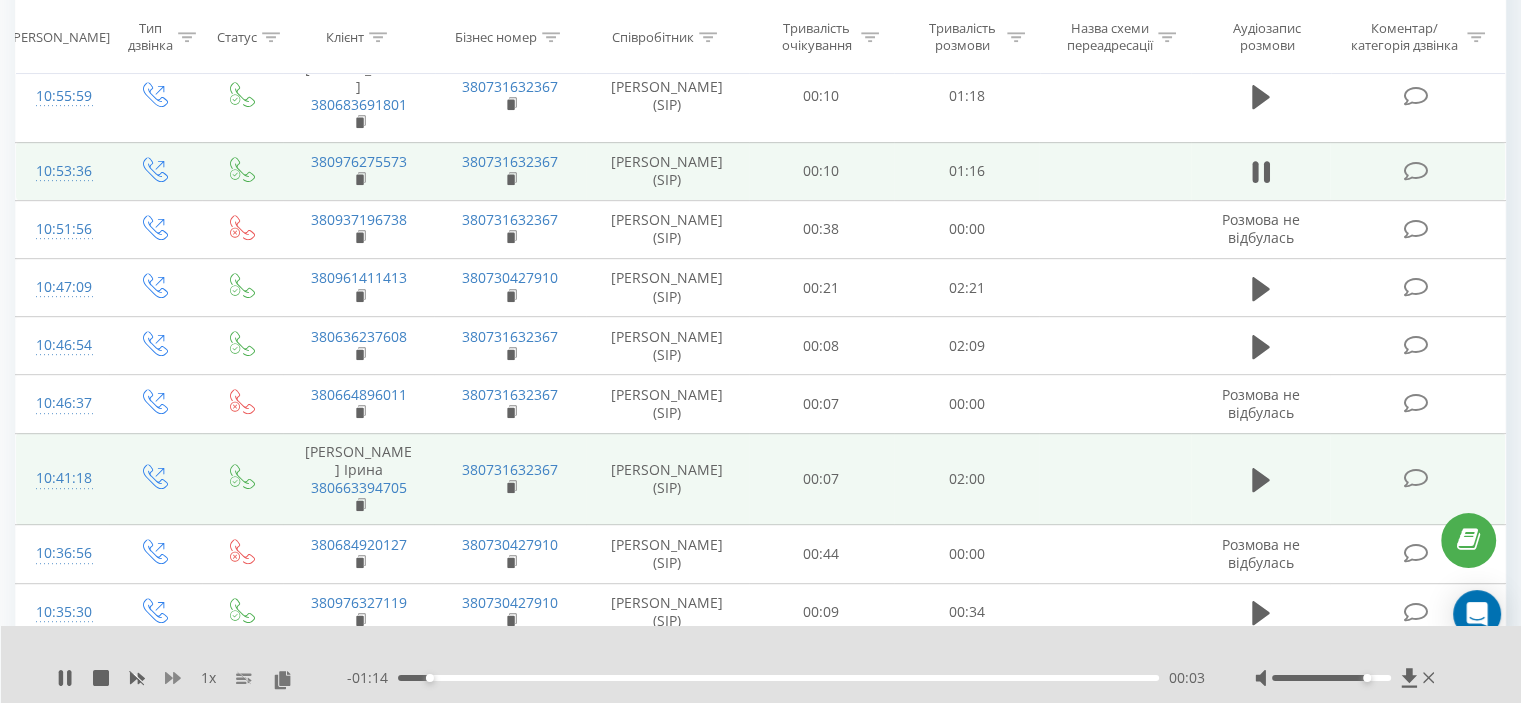 click 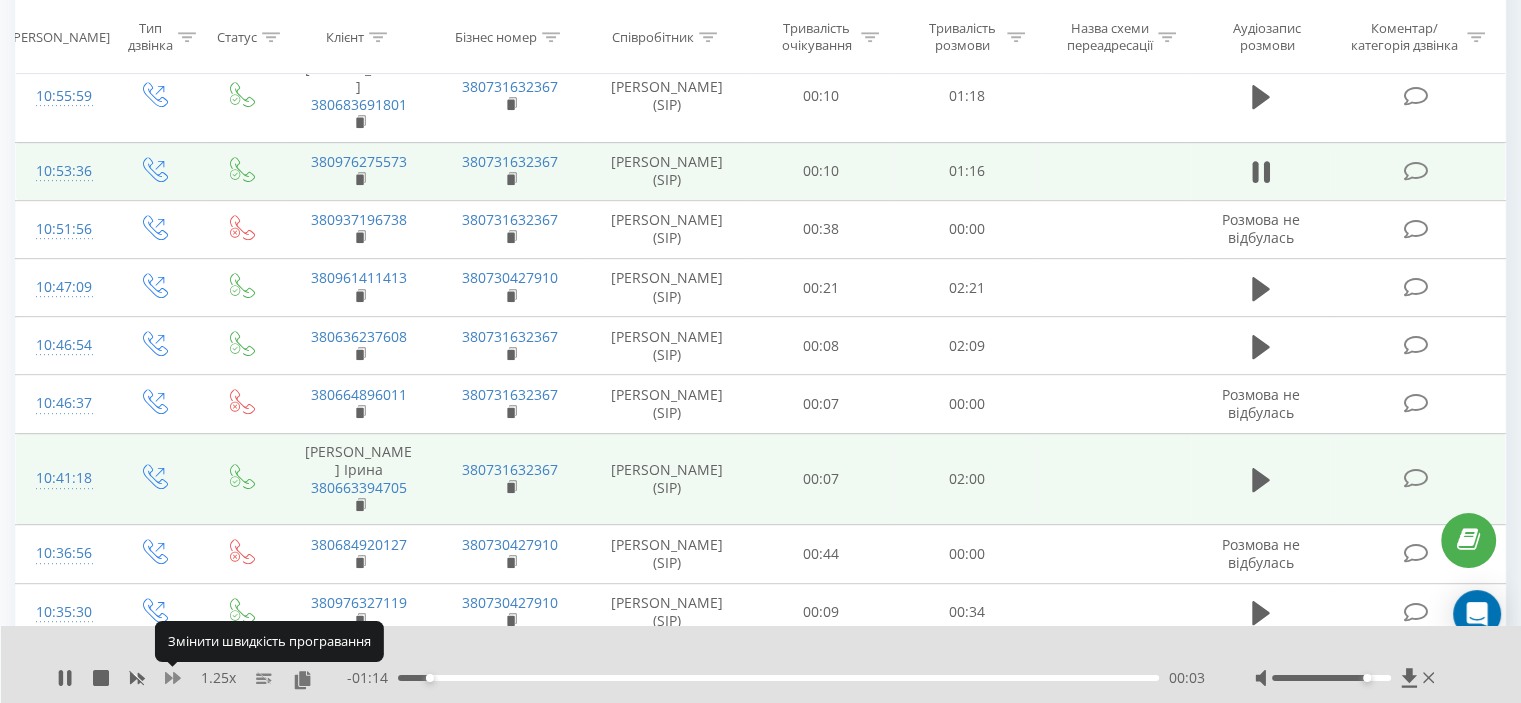click 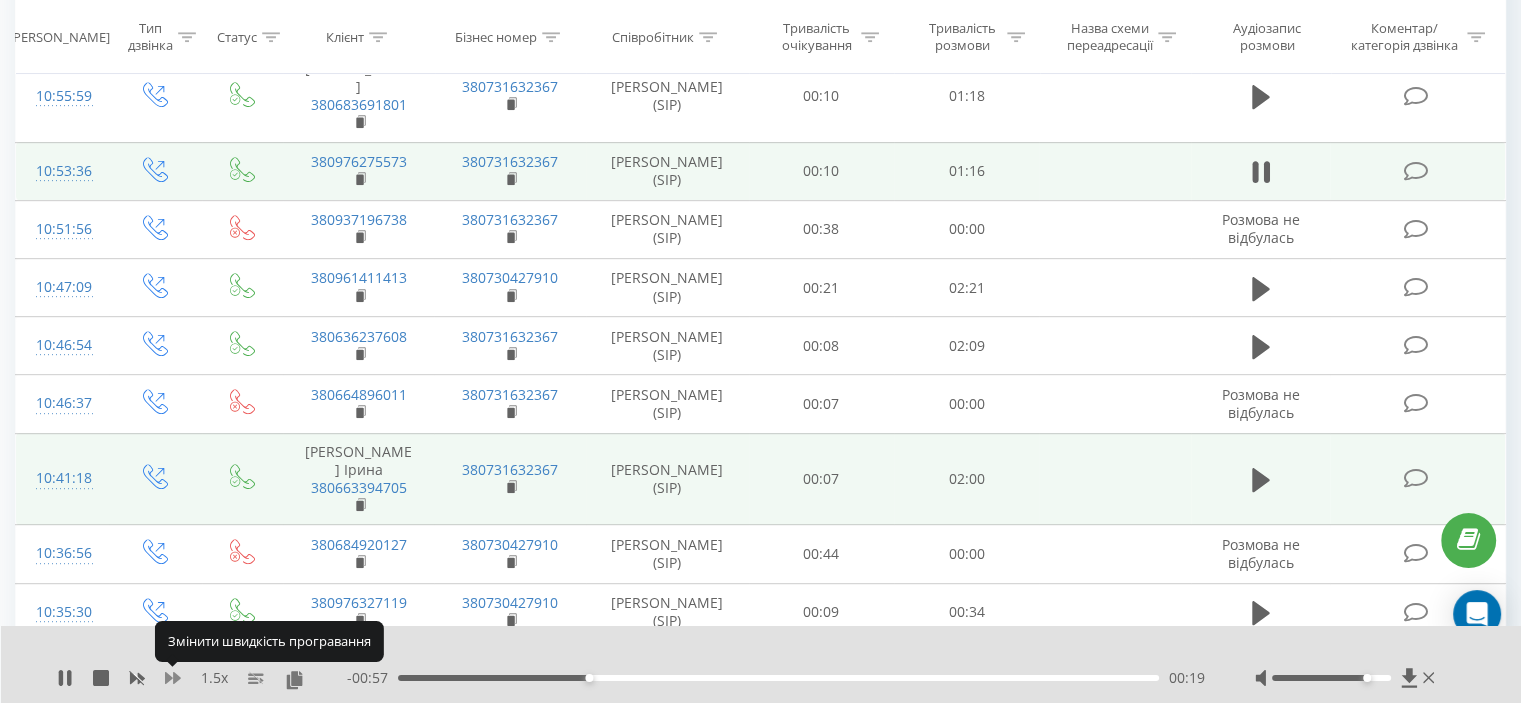 click 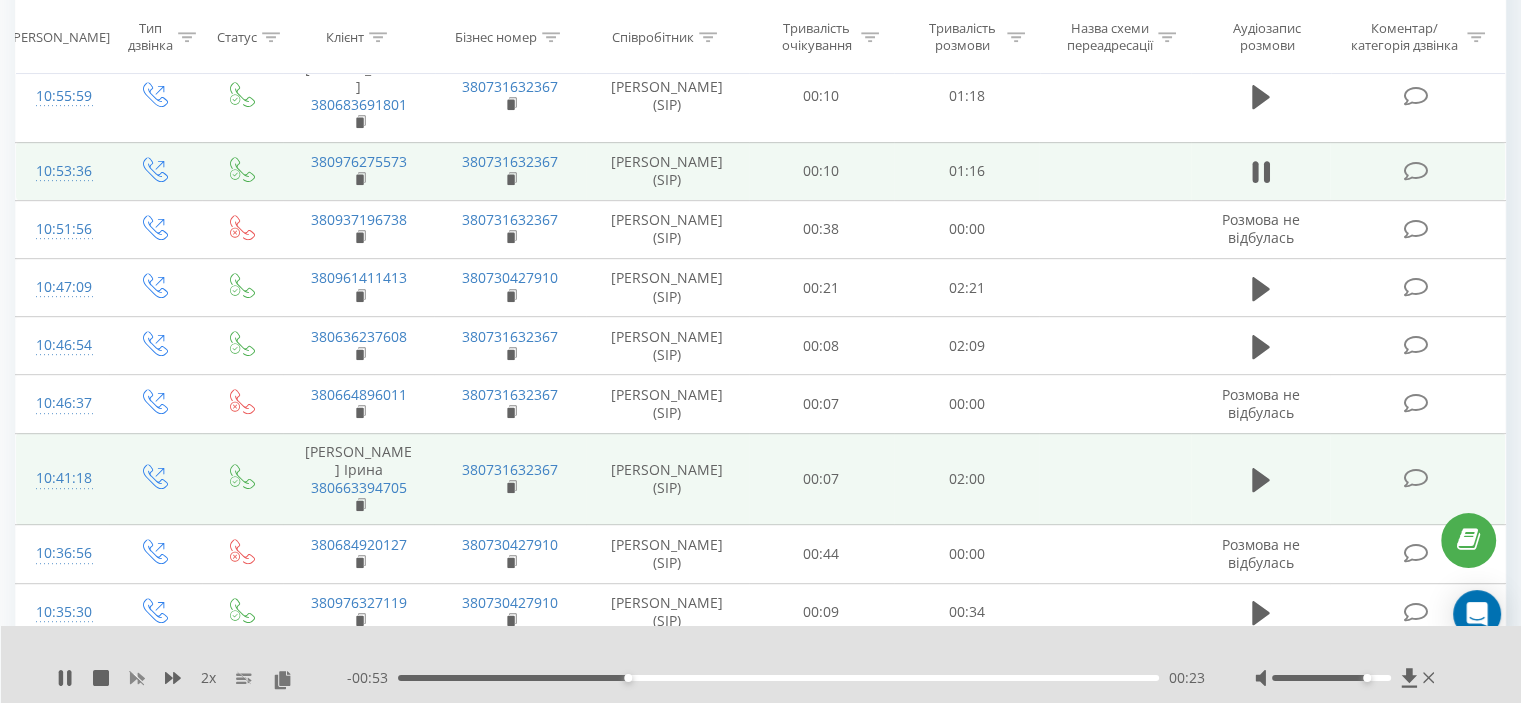 click 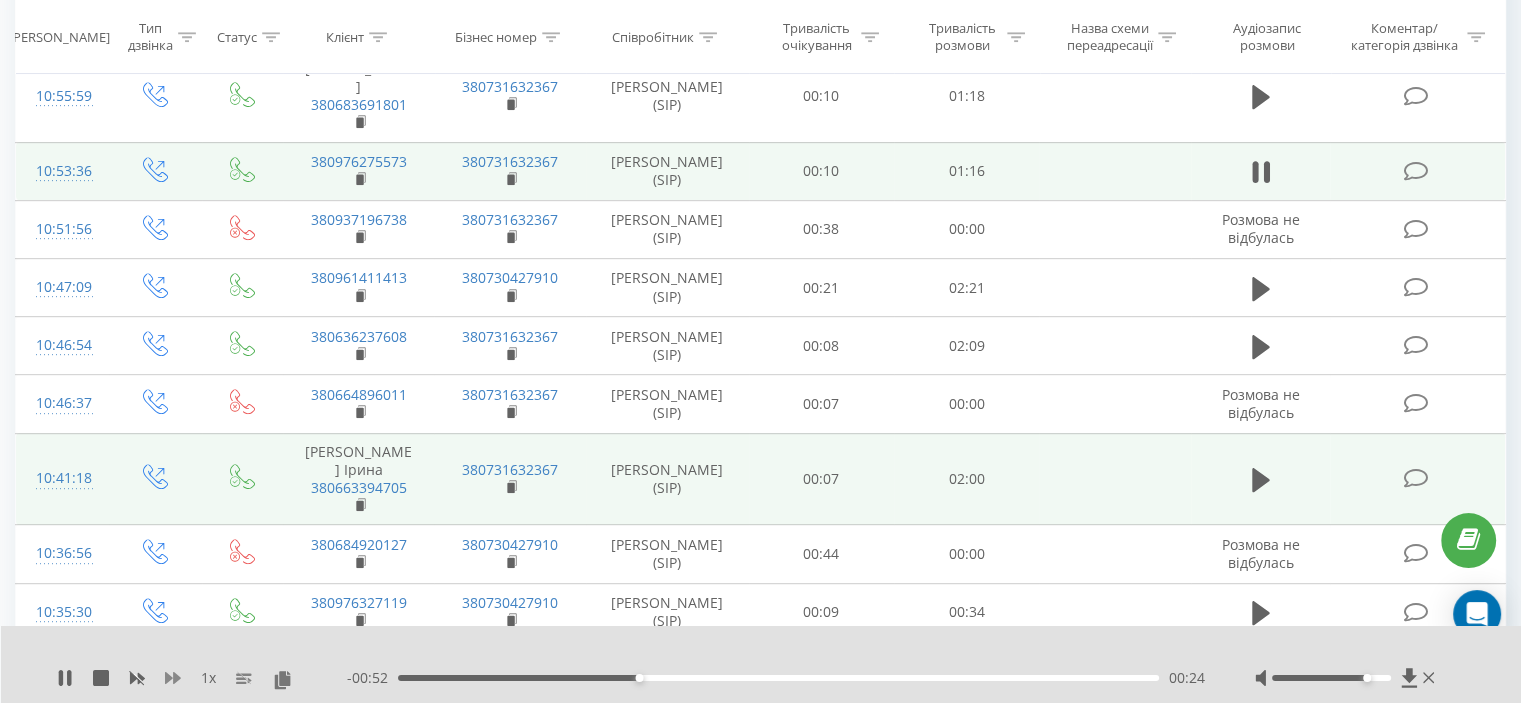 click 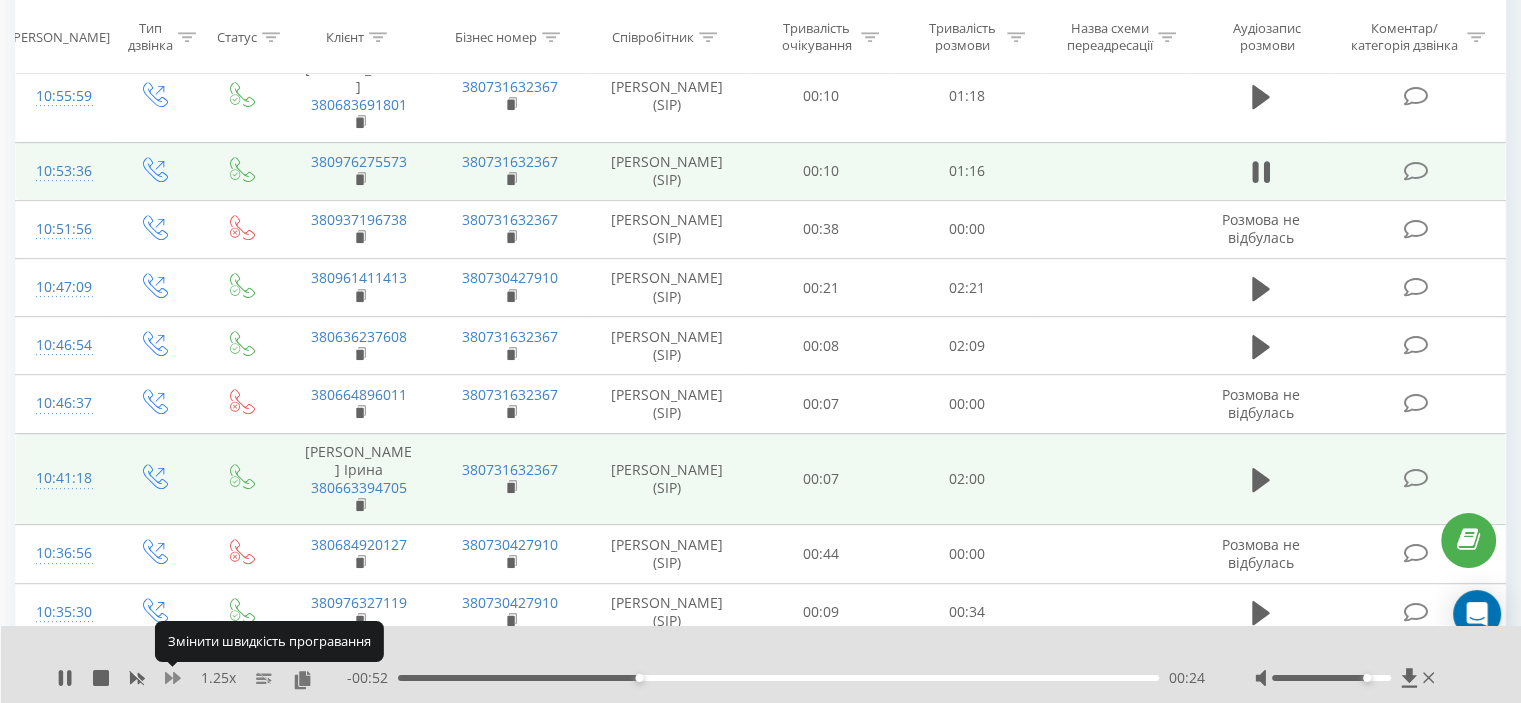 click 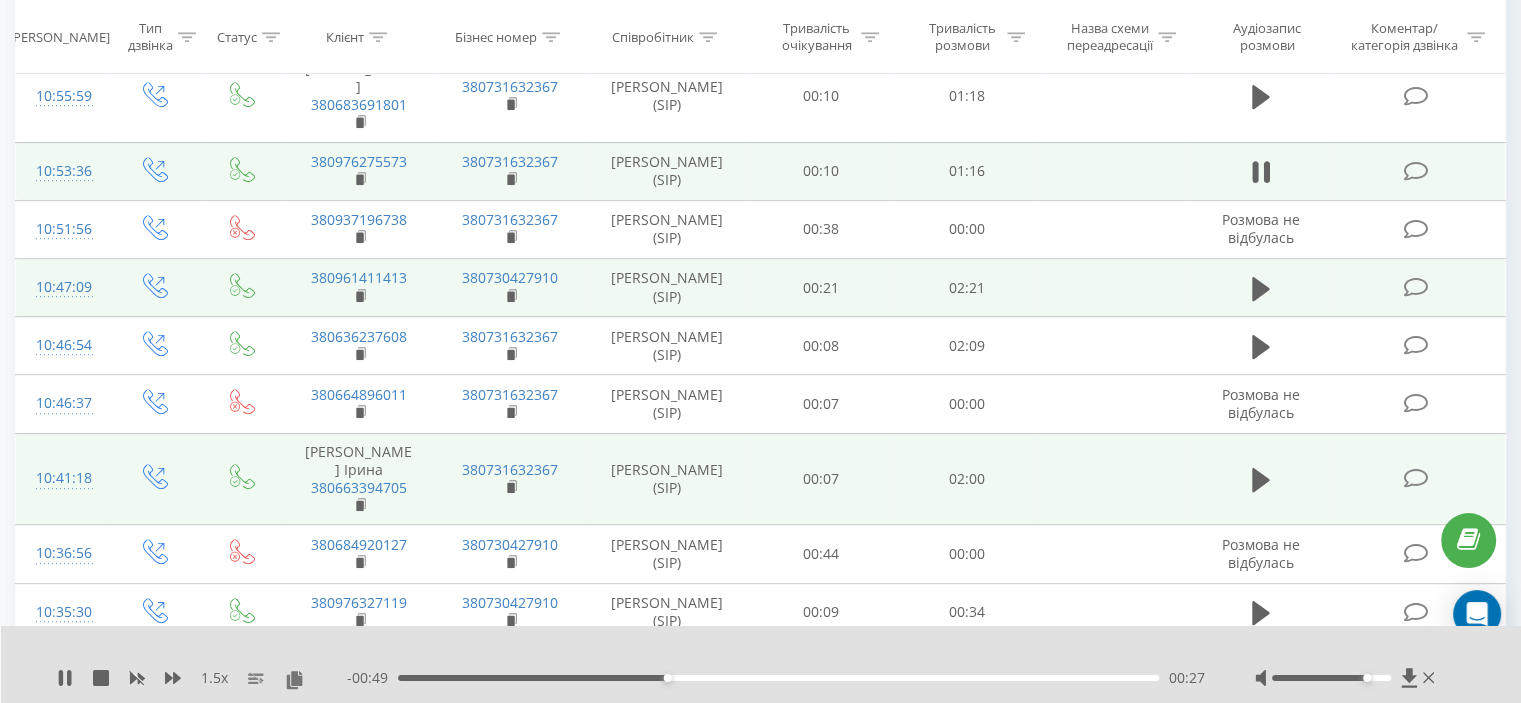 type 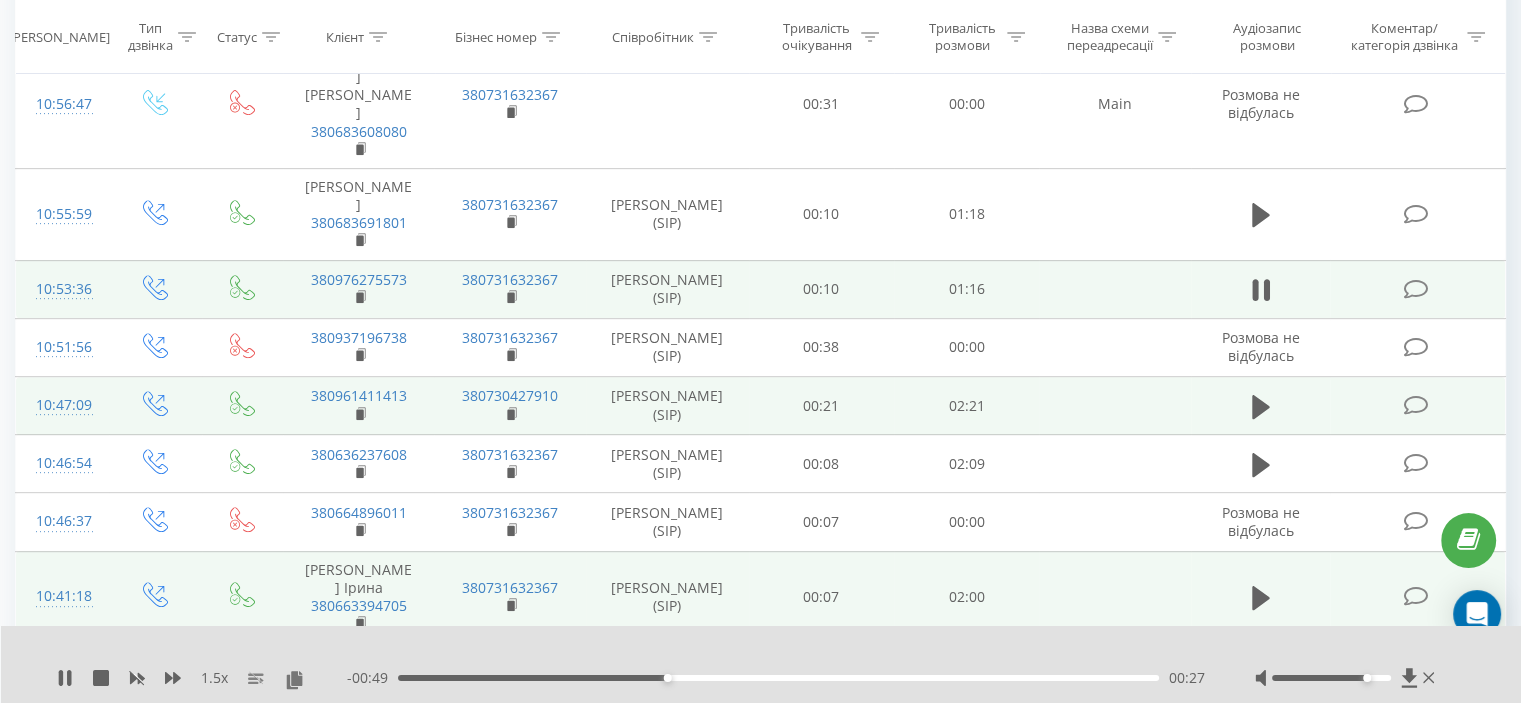 scroll, scrollTop: 801, scrollLeft: 0, axis: vertical 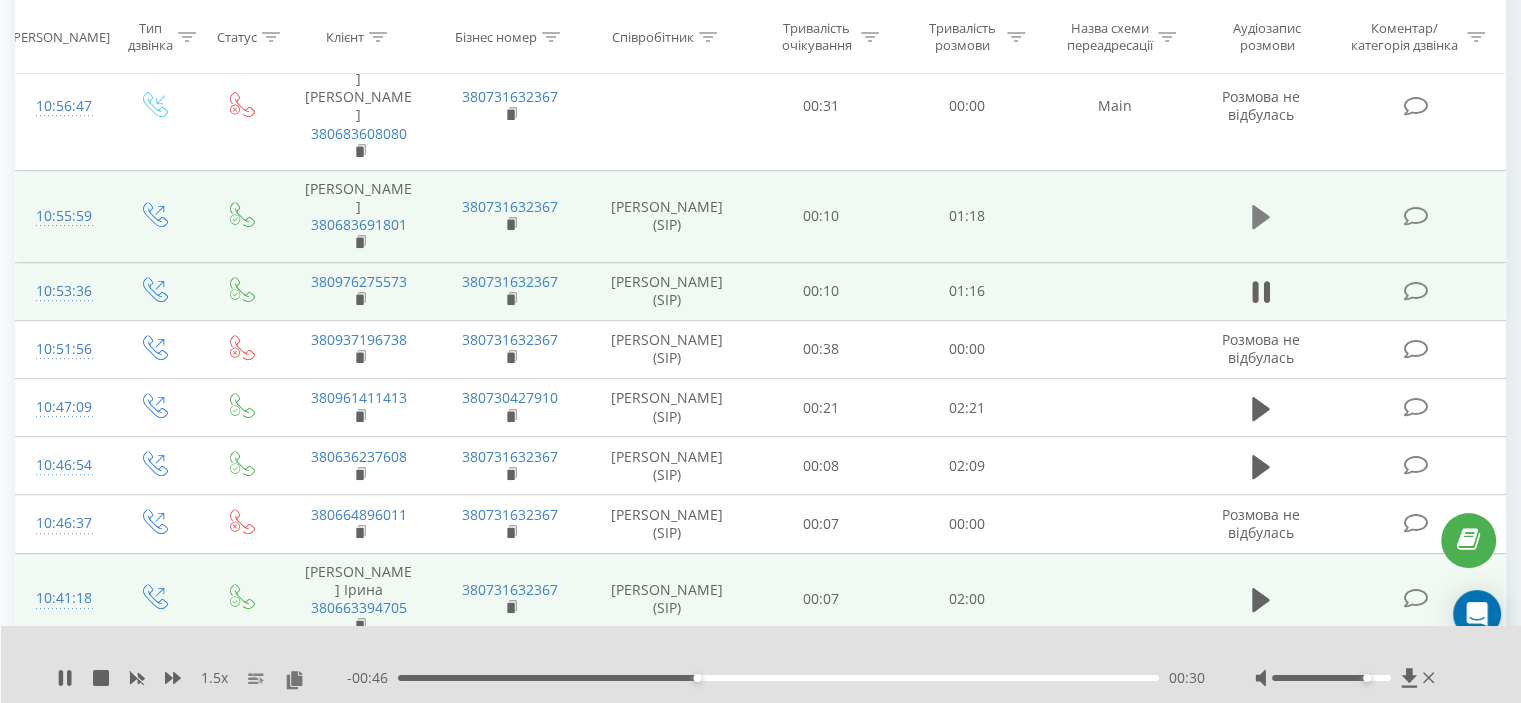 click 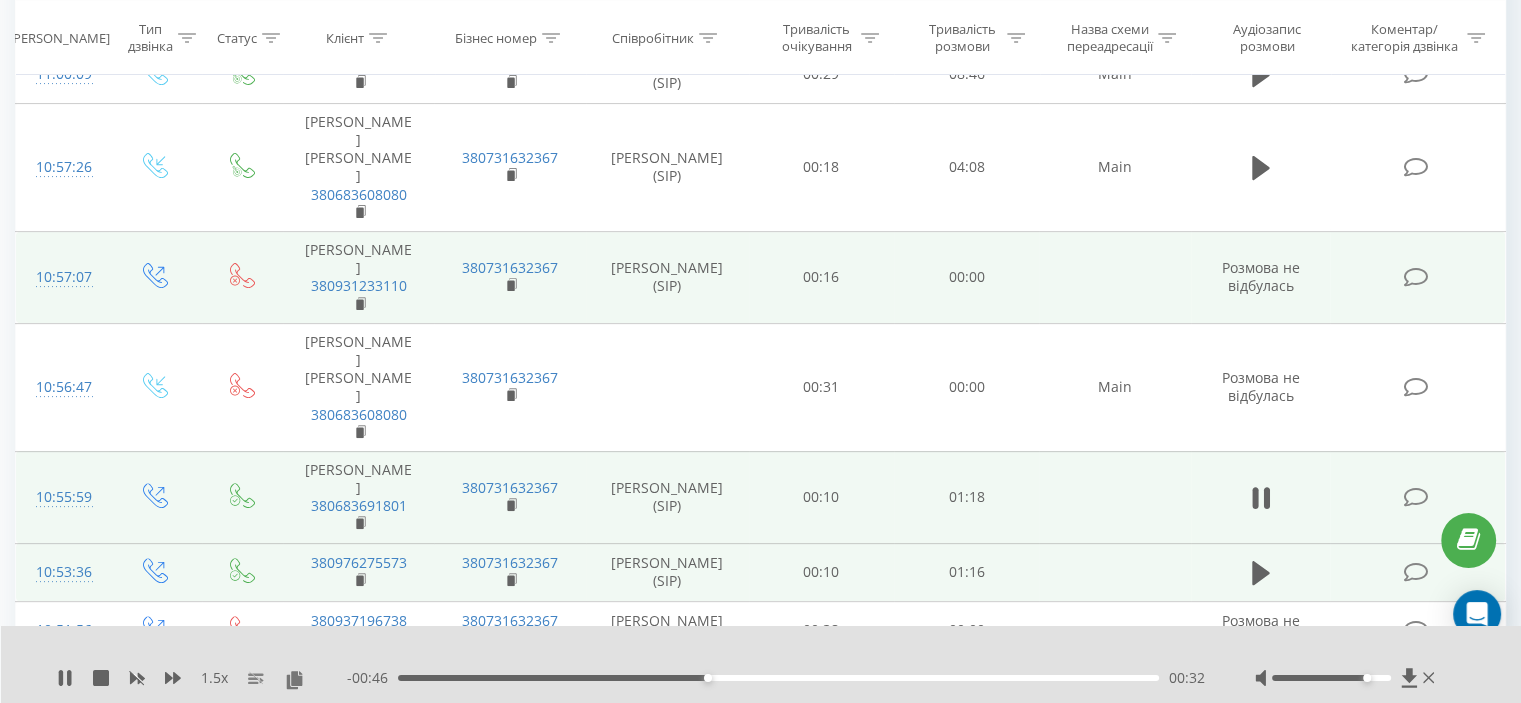 scroll, scrollTop: 481, scrollLeft: 0, axis: vertical 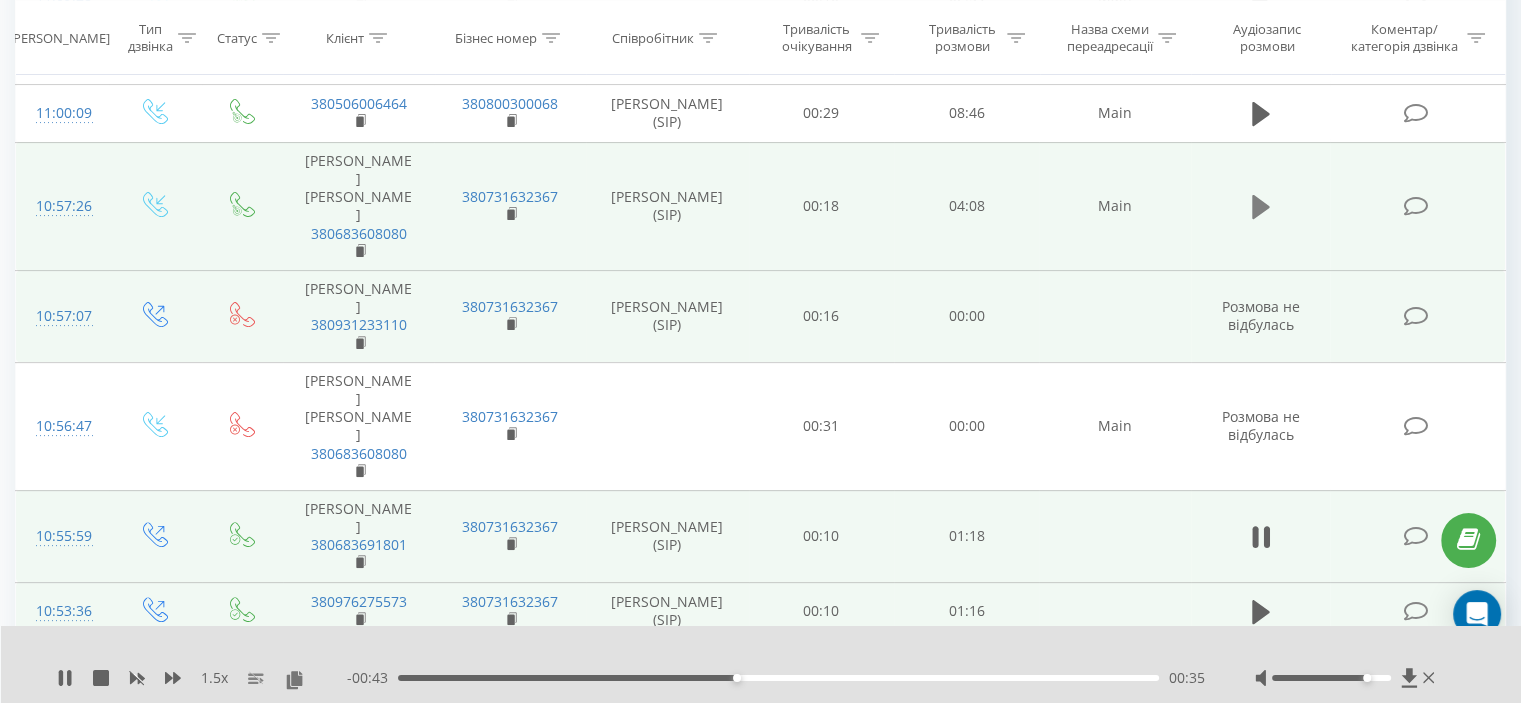 click 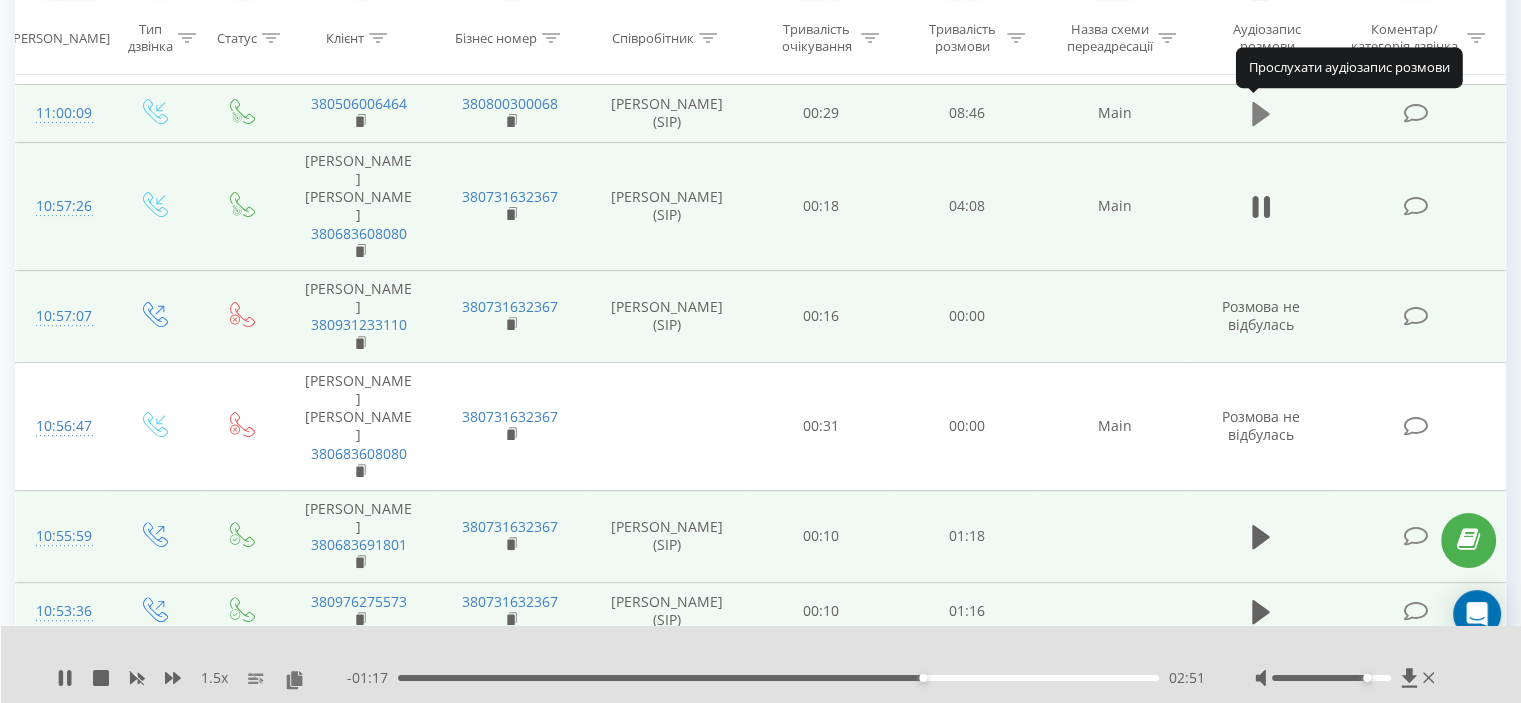 click at bounding box center (1261, 114) 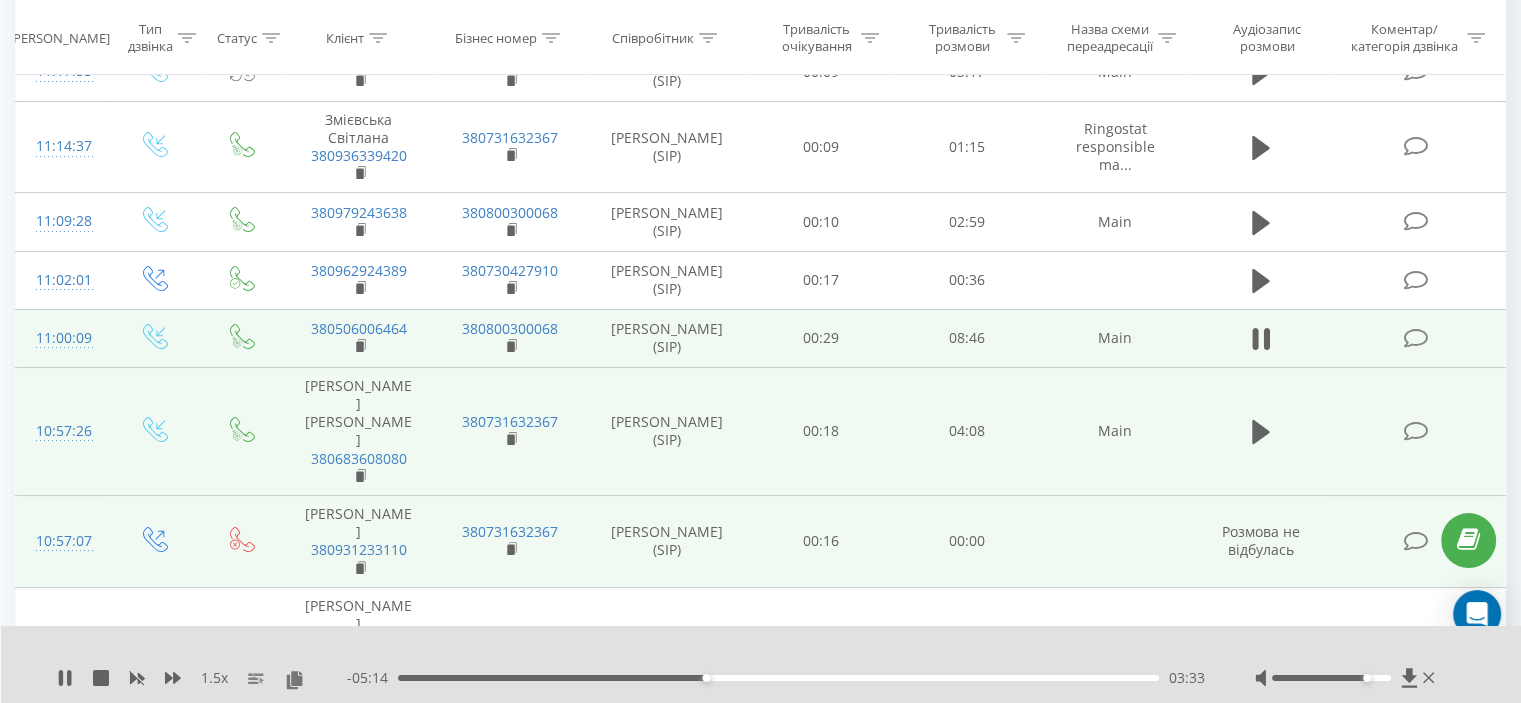 scroll, scrollTop: 241, scrollLeft: 0, axis: vertical 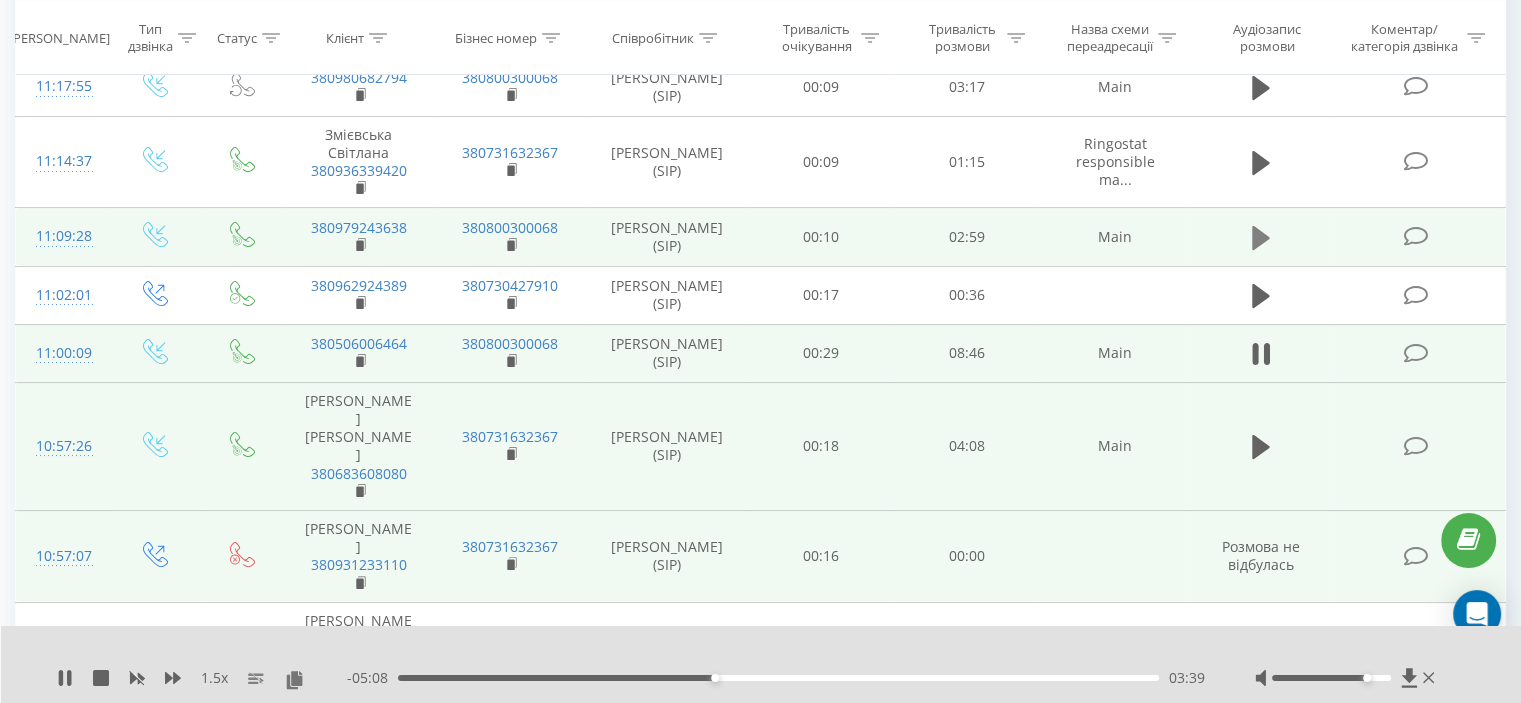 click at bounding box center [1261, 238] 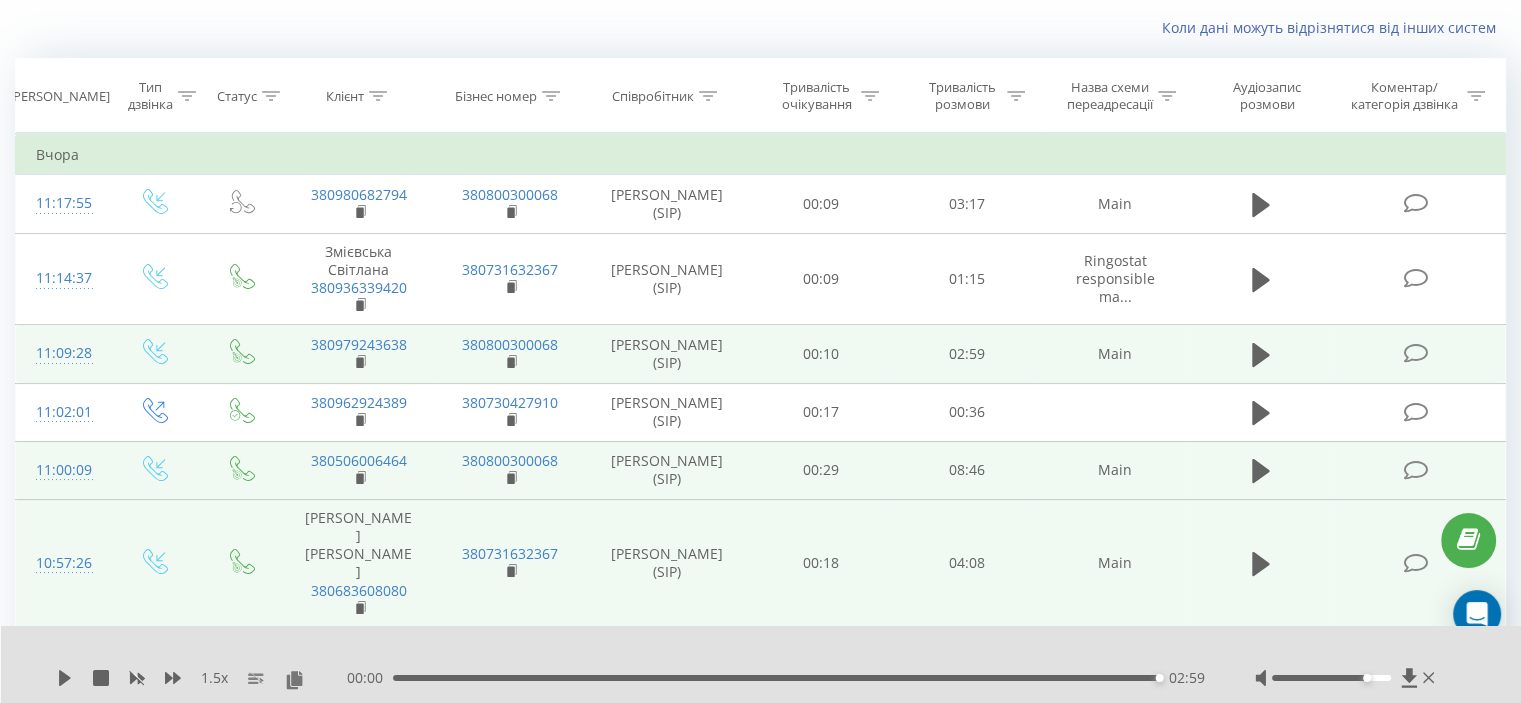 scroll, scrollTop: 121, scrollLeft: 0, axis: vertical 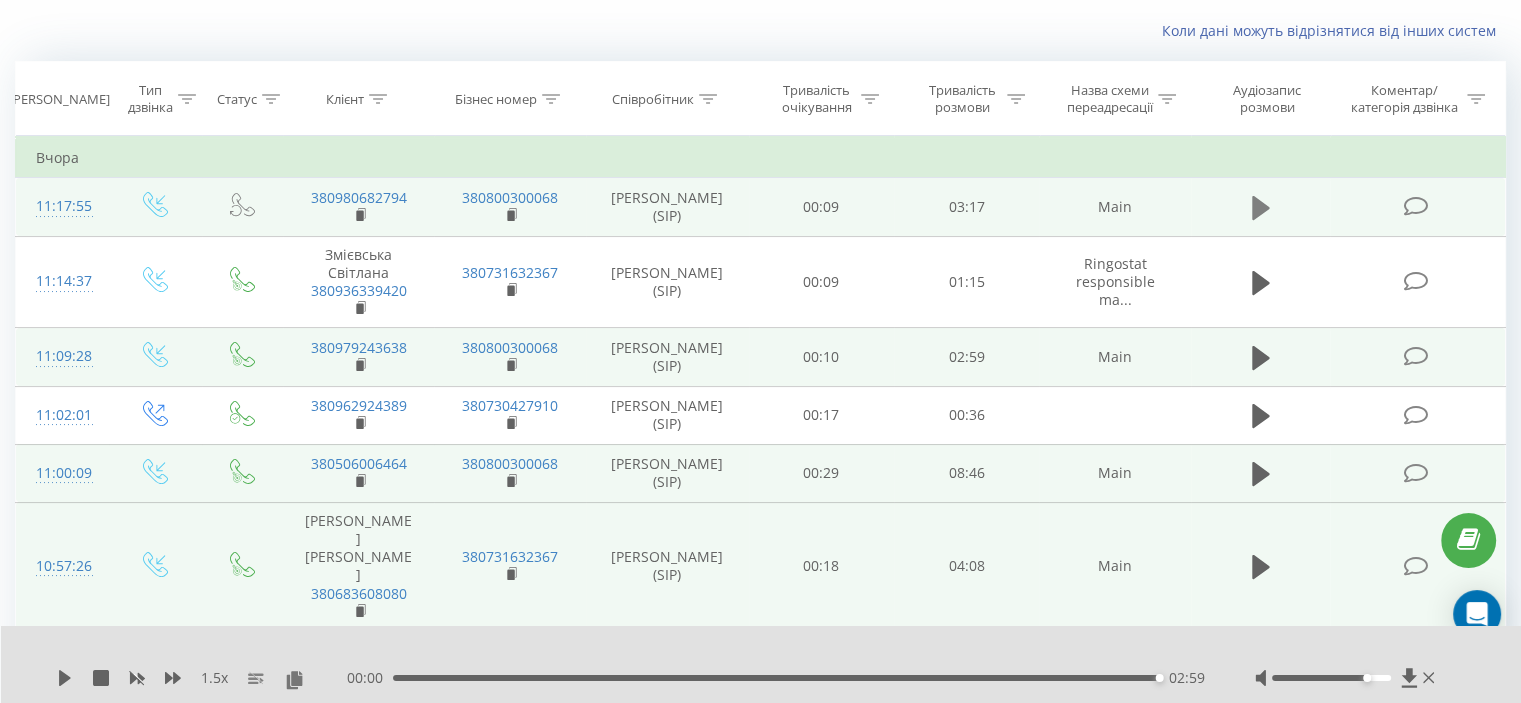 click 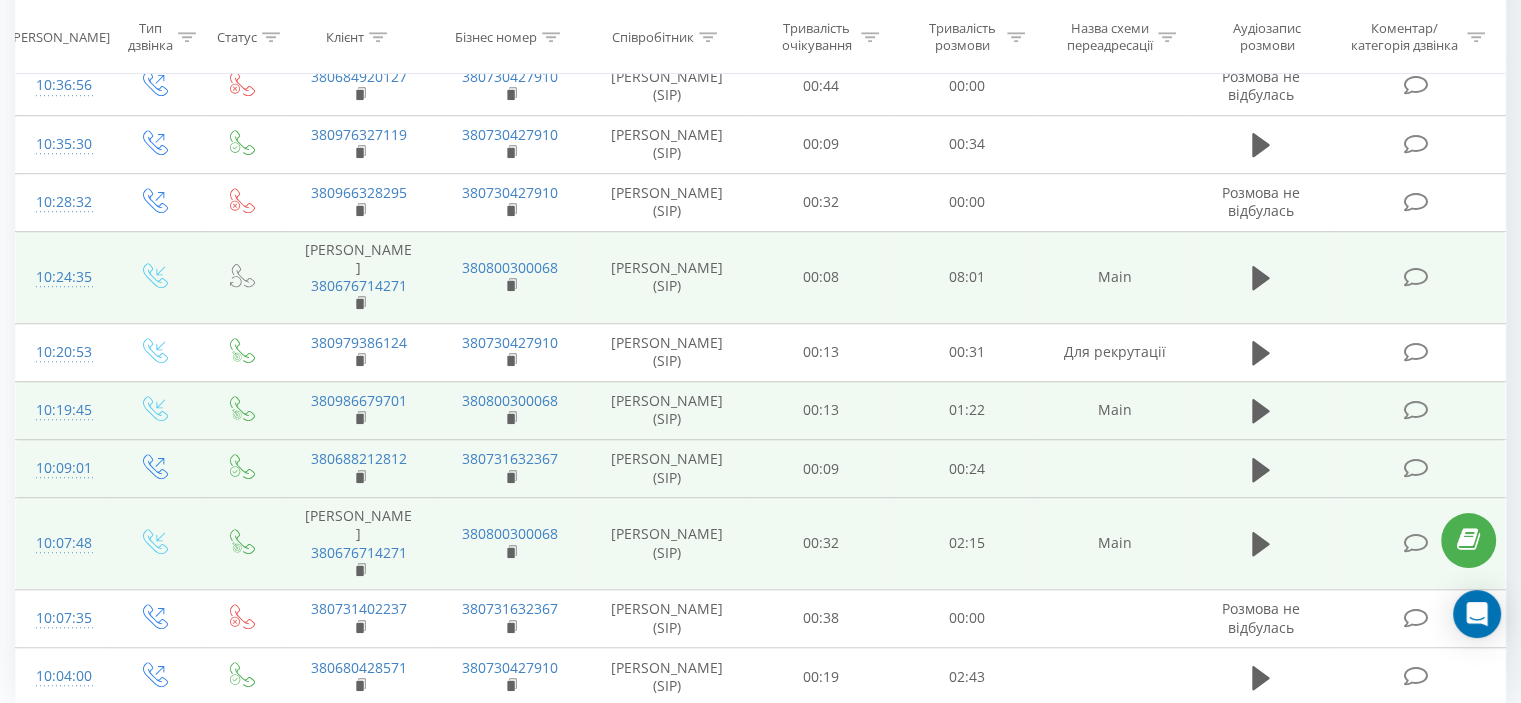 scroll, scrollTop: 1411, scrollLeft: 0, axis: vertical 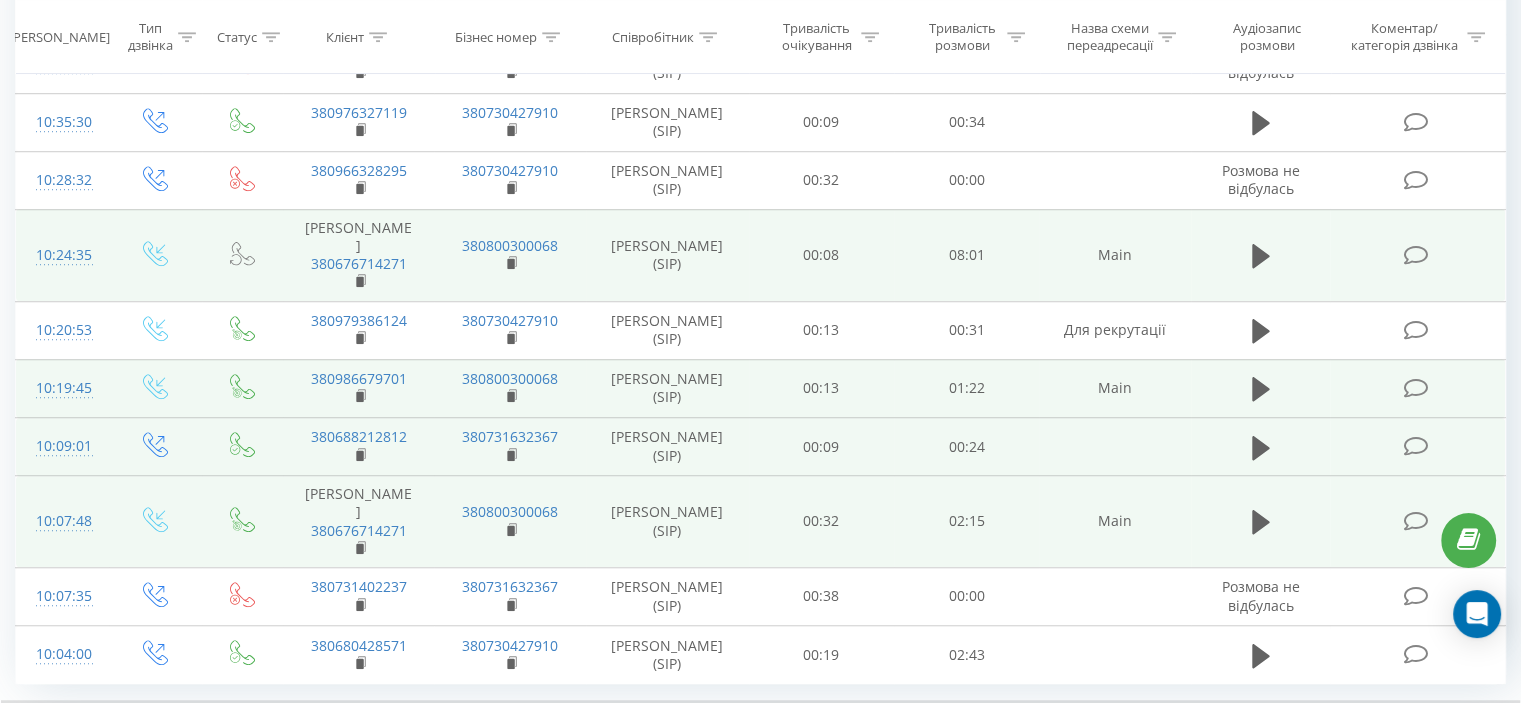 click on "12" at bounding box center [1299, 806] 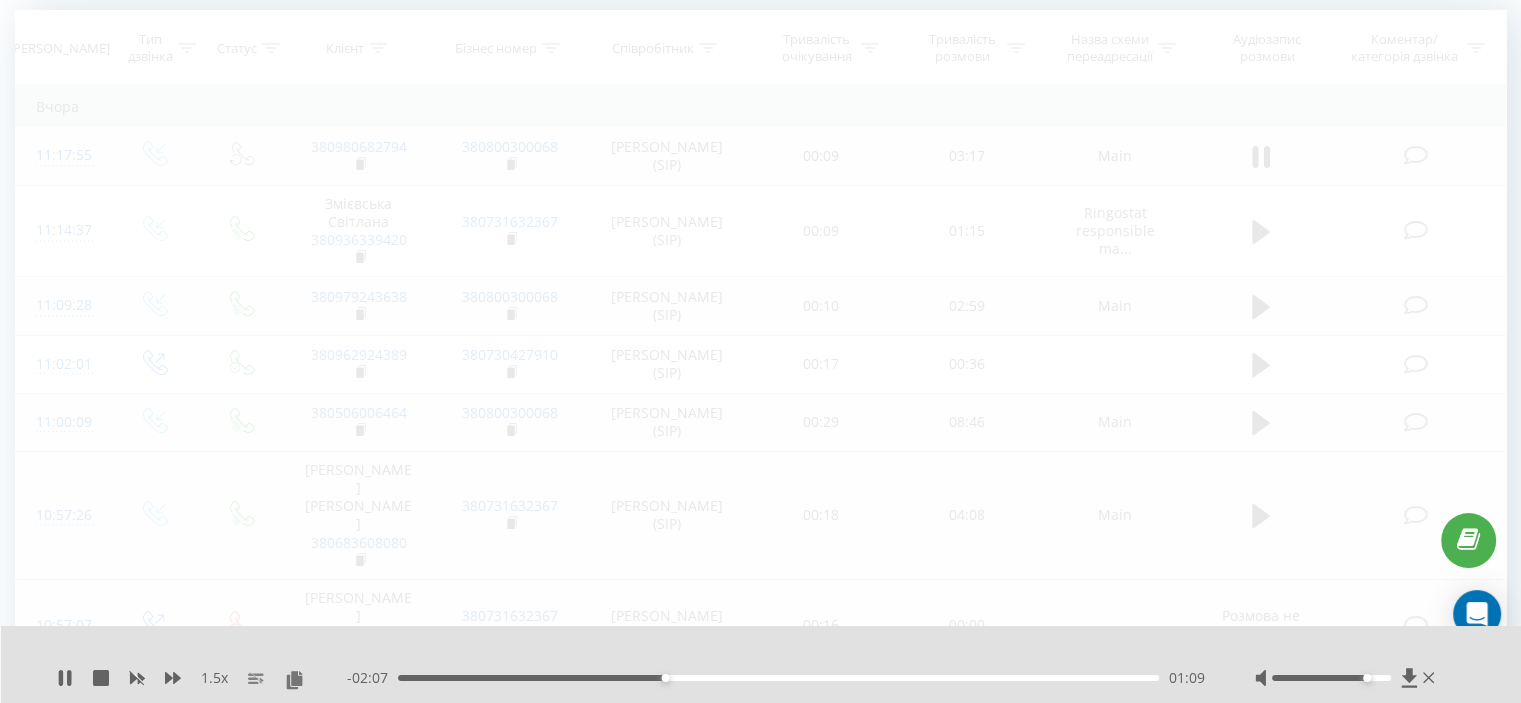 scroll, scrollTop: 132, scrollLeft: 0, axis: vertical 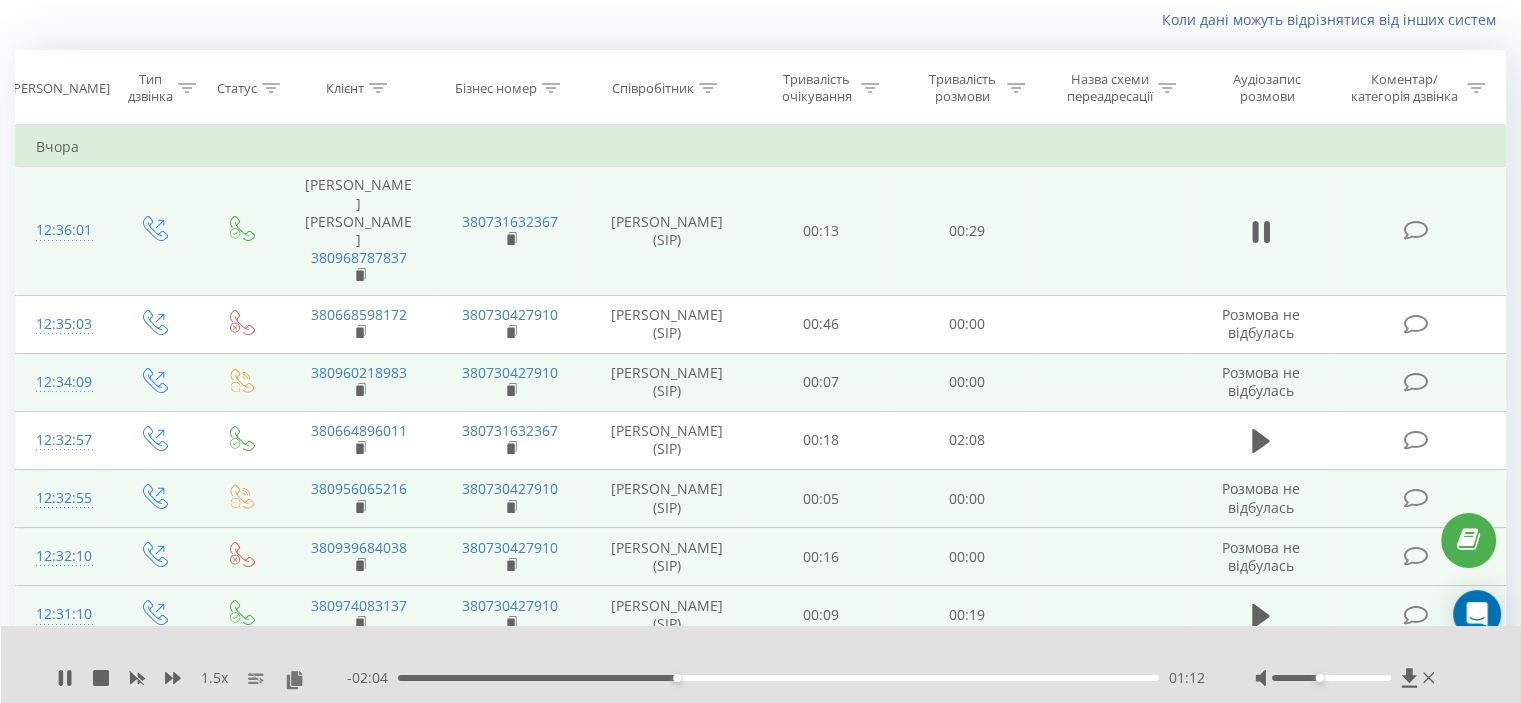 click at bounding box center (1331, 678) 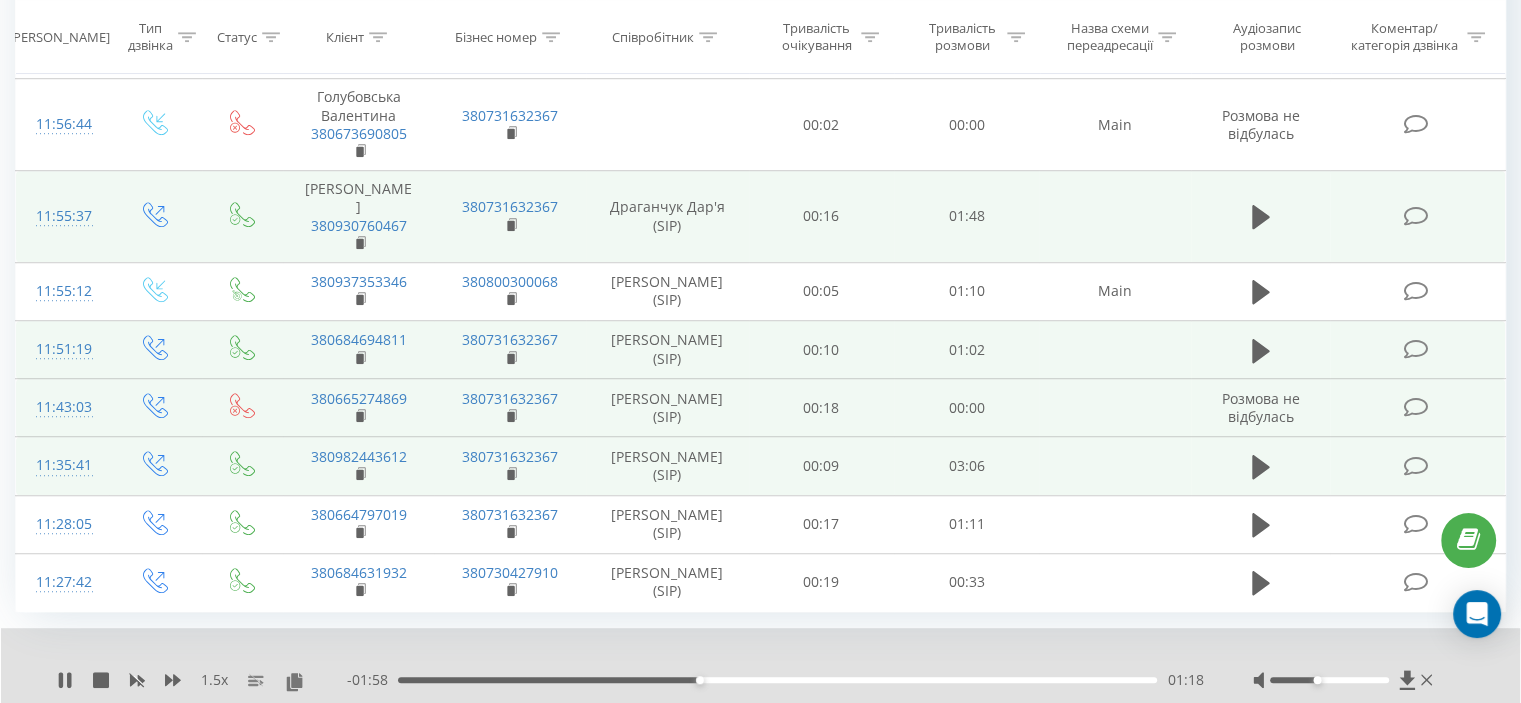 scroll, scrollTop: 1340, scrollLeft: 0, axis: vertical 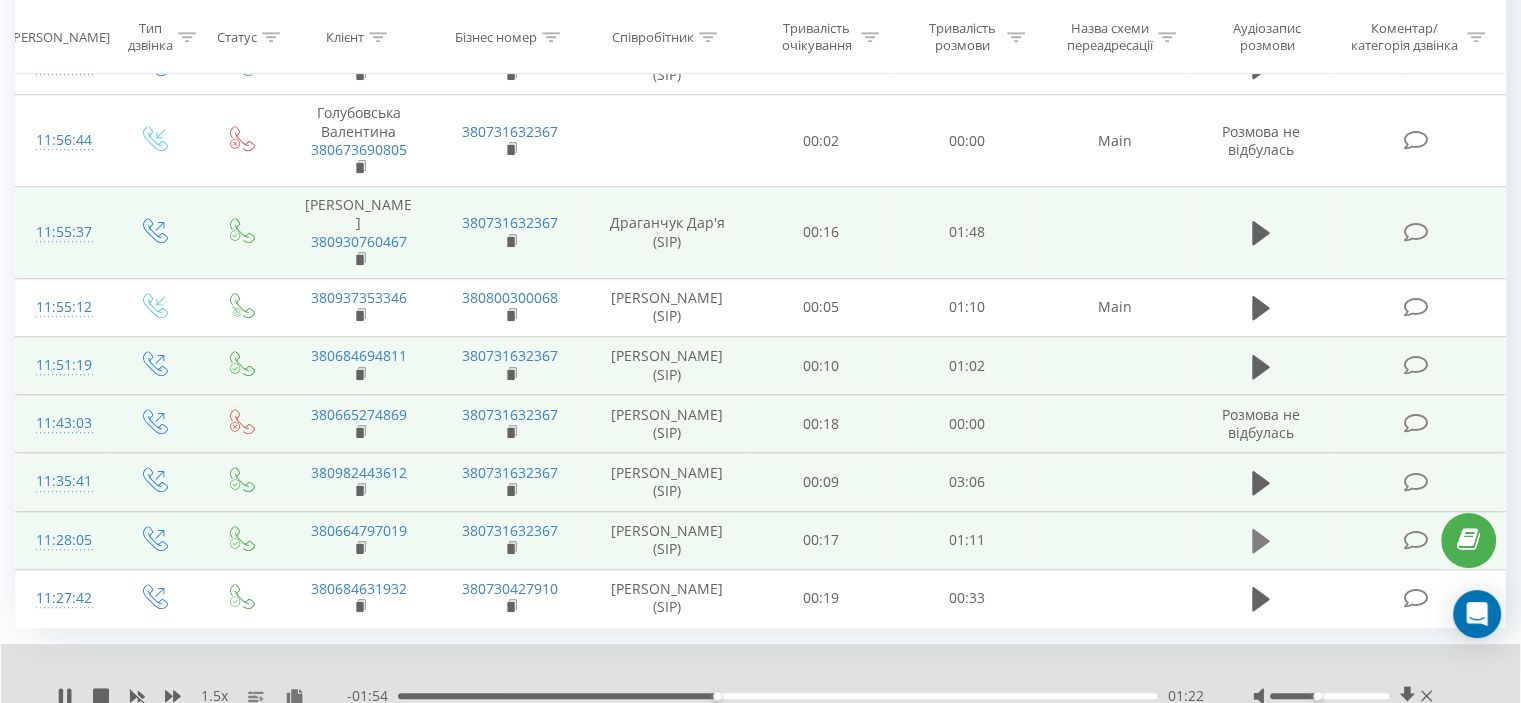 drag, startPoint x: 1241, startPoint y: 487, endPoint x: 1261, endPoint y: 492, distance: 20.615528 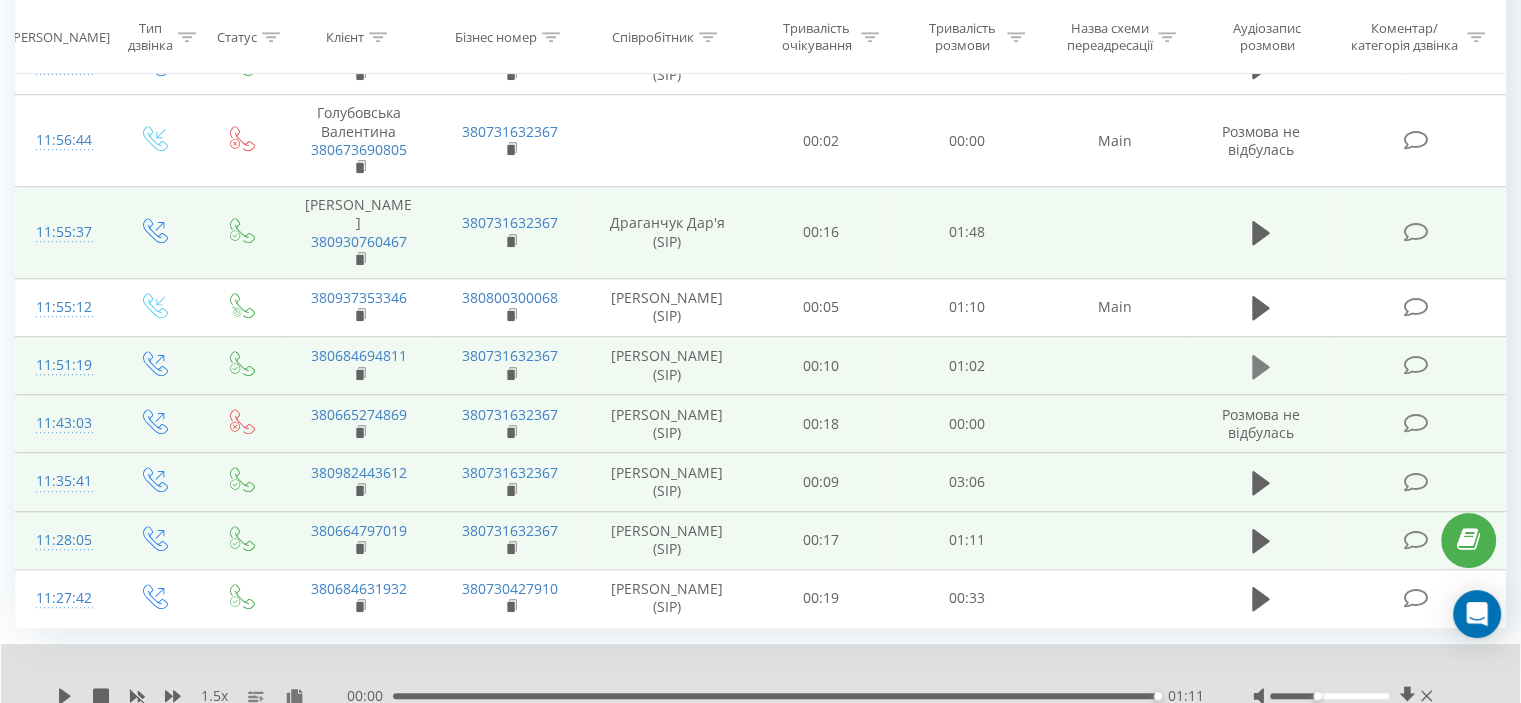 click at bounding box center (1261, 367) 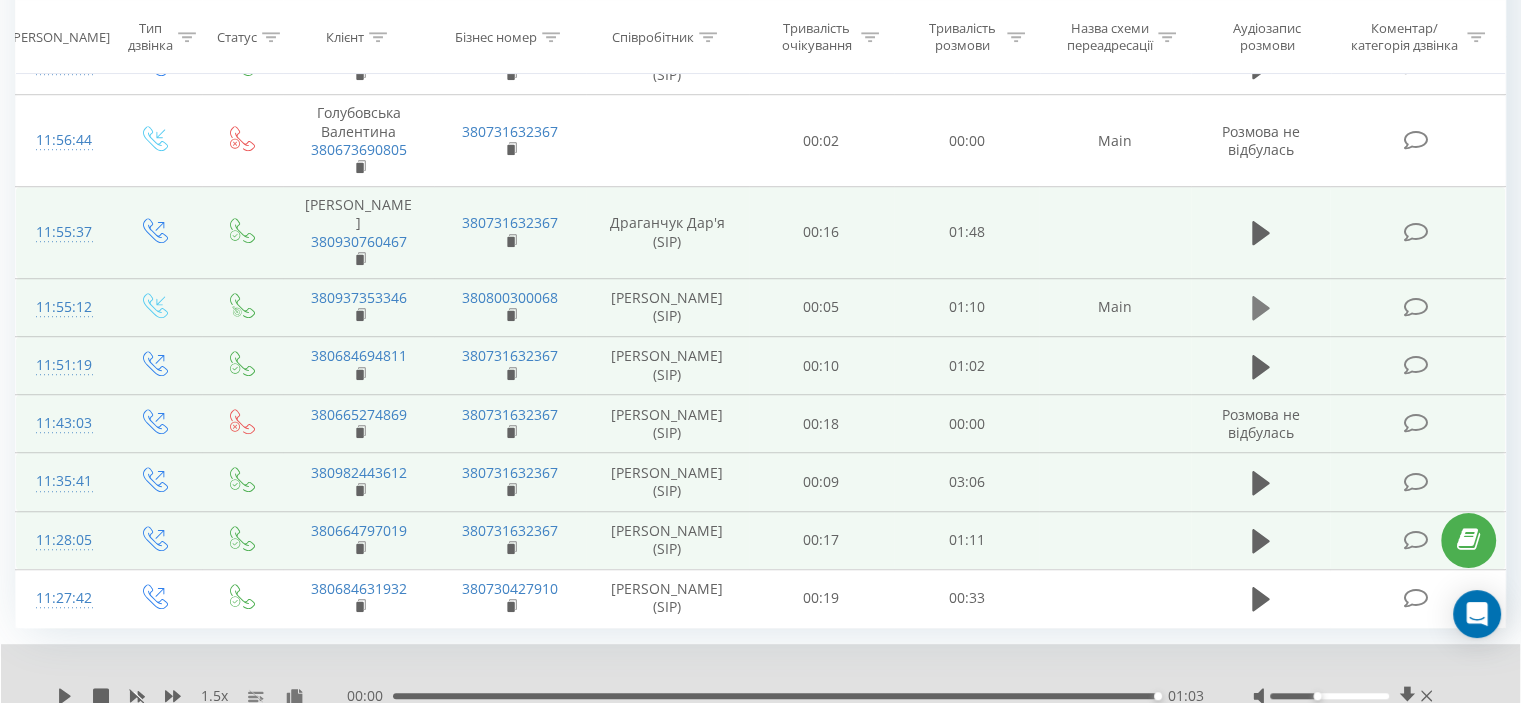 click 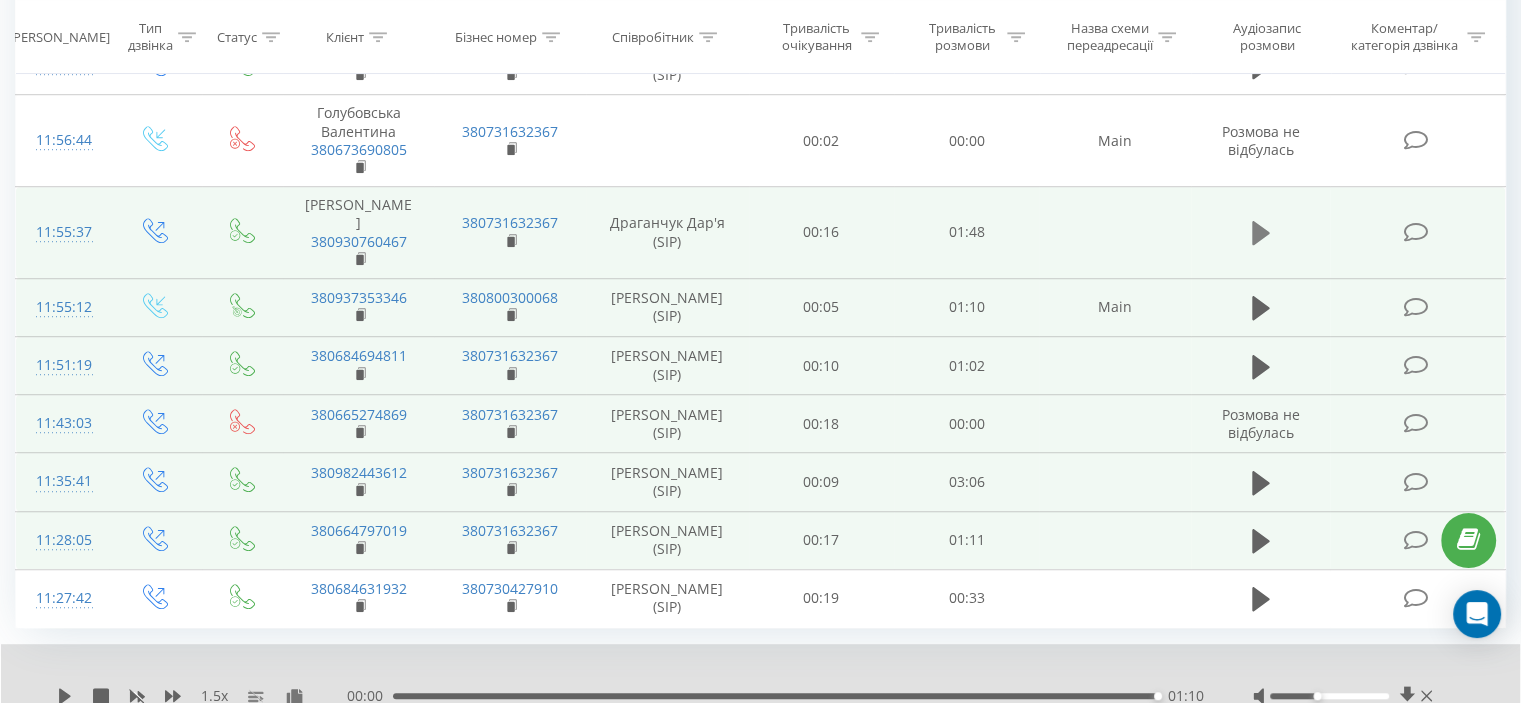click 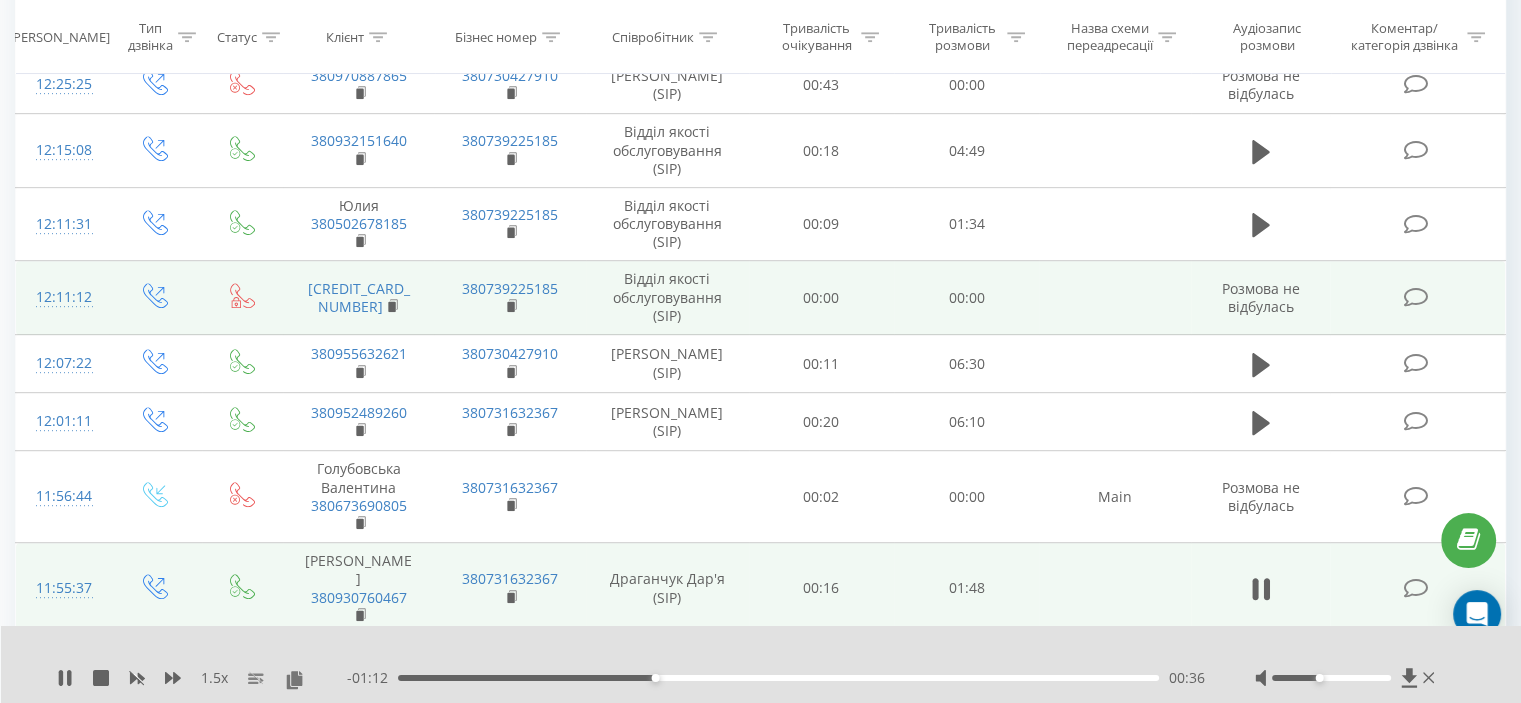 scroll, scrollTop: 980, scrollLeft: 0, axis: vertical 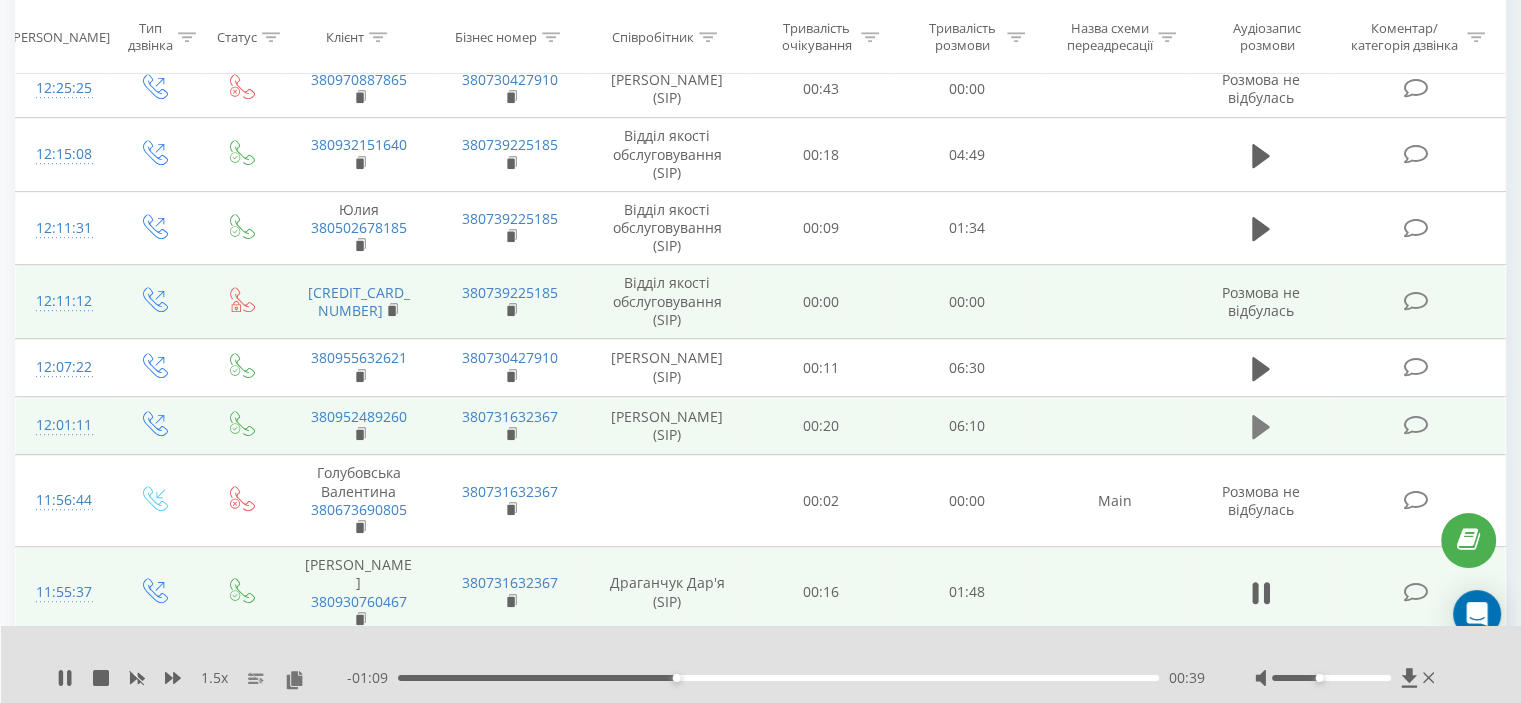 click 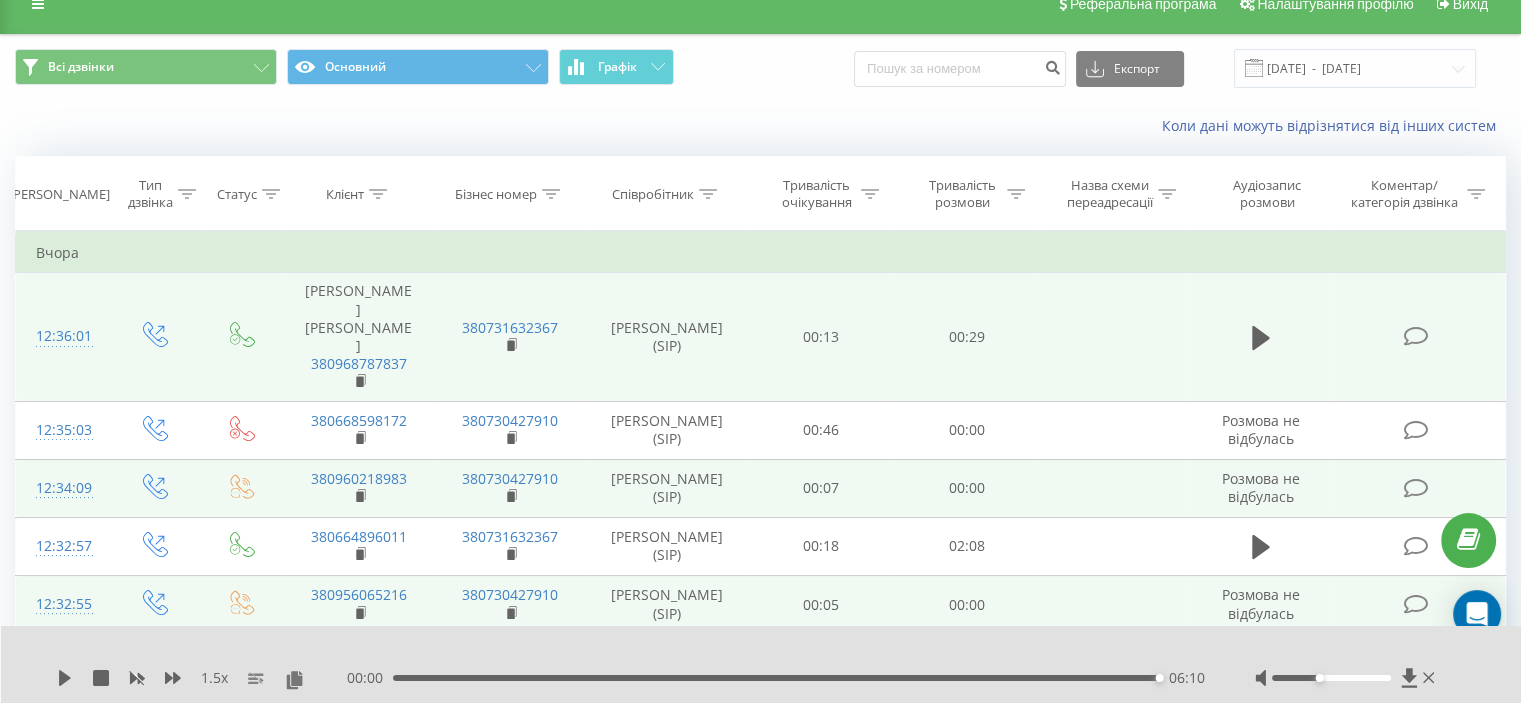scroll, scrollTop: 20, scrollLeft: 0, axis: vertical 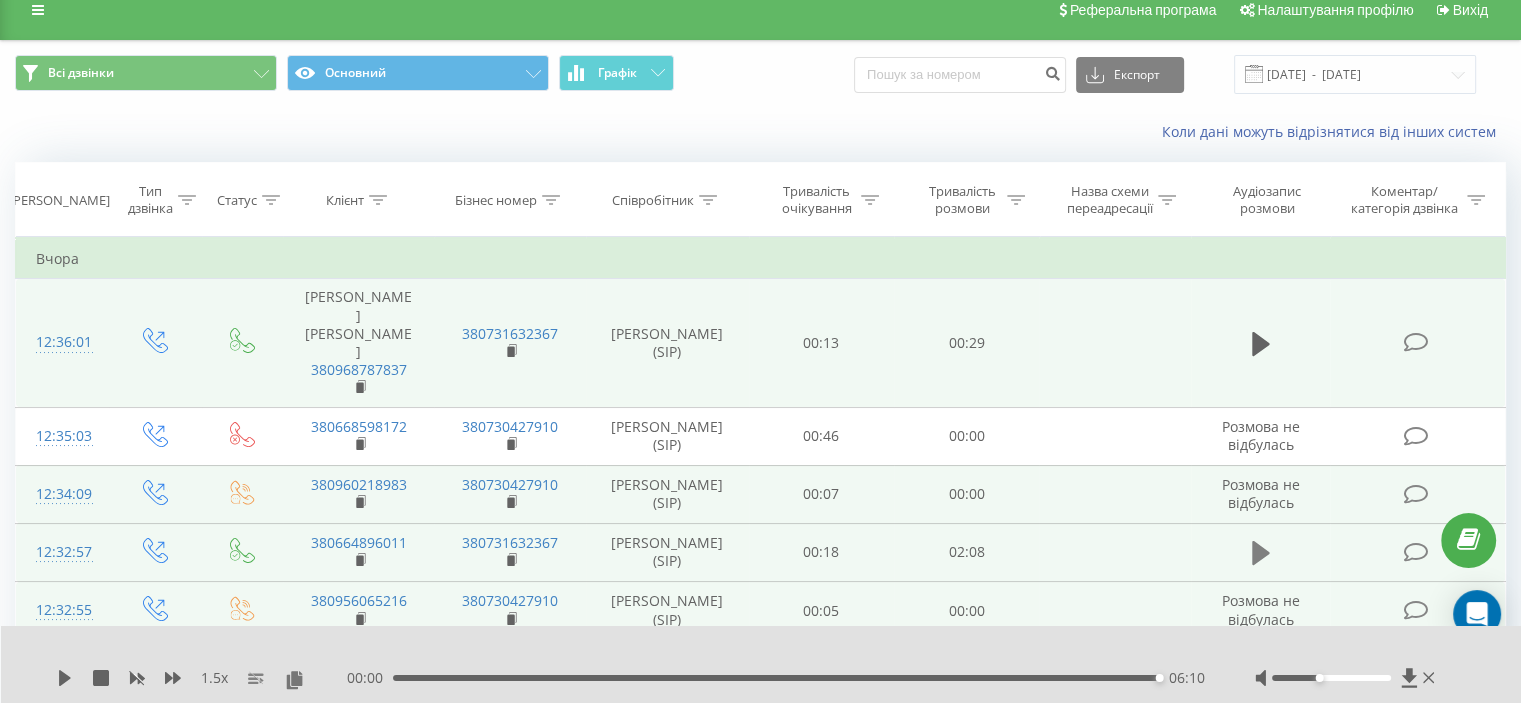 click at bounding box center (1261, 553) 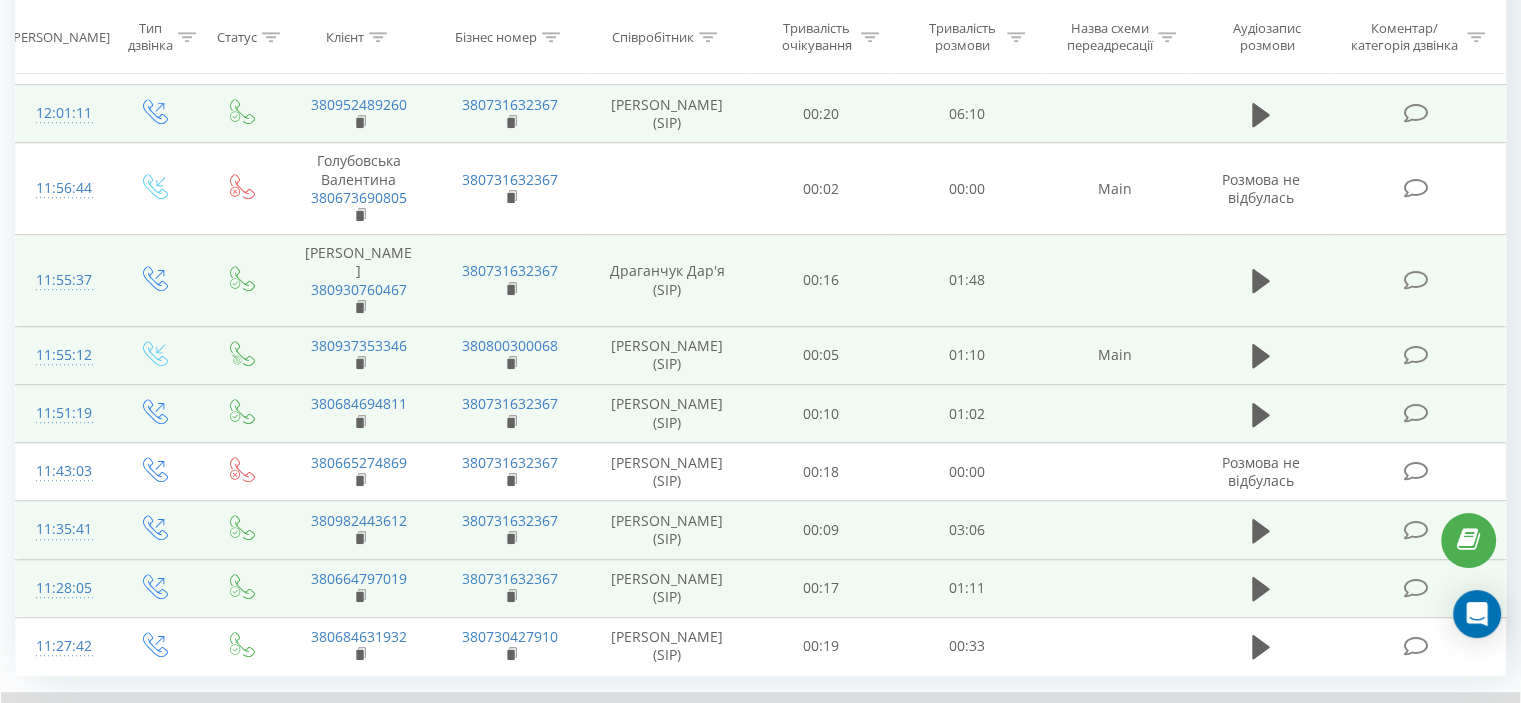 scroll, scrollTop: 1356, scrollLeft: 0, axis: vertical 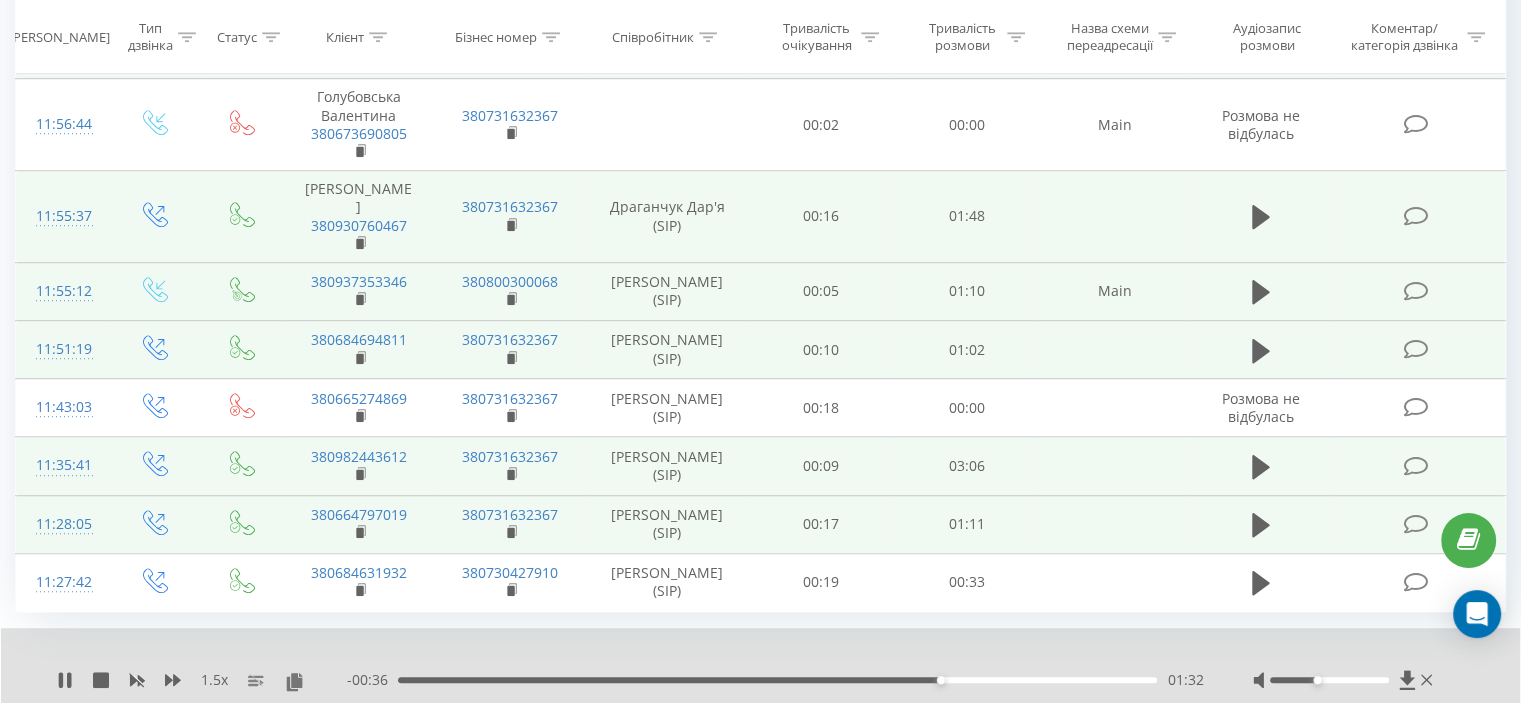 click on "11" at bounding box center (1269, 734) 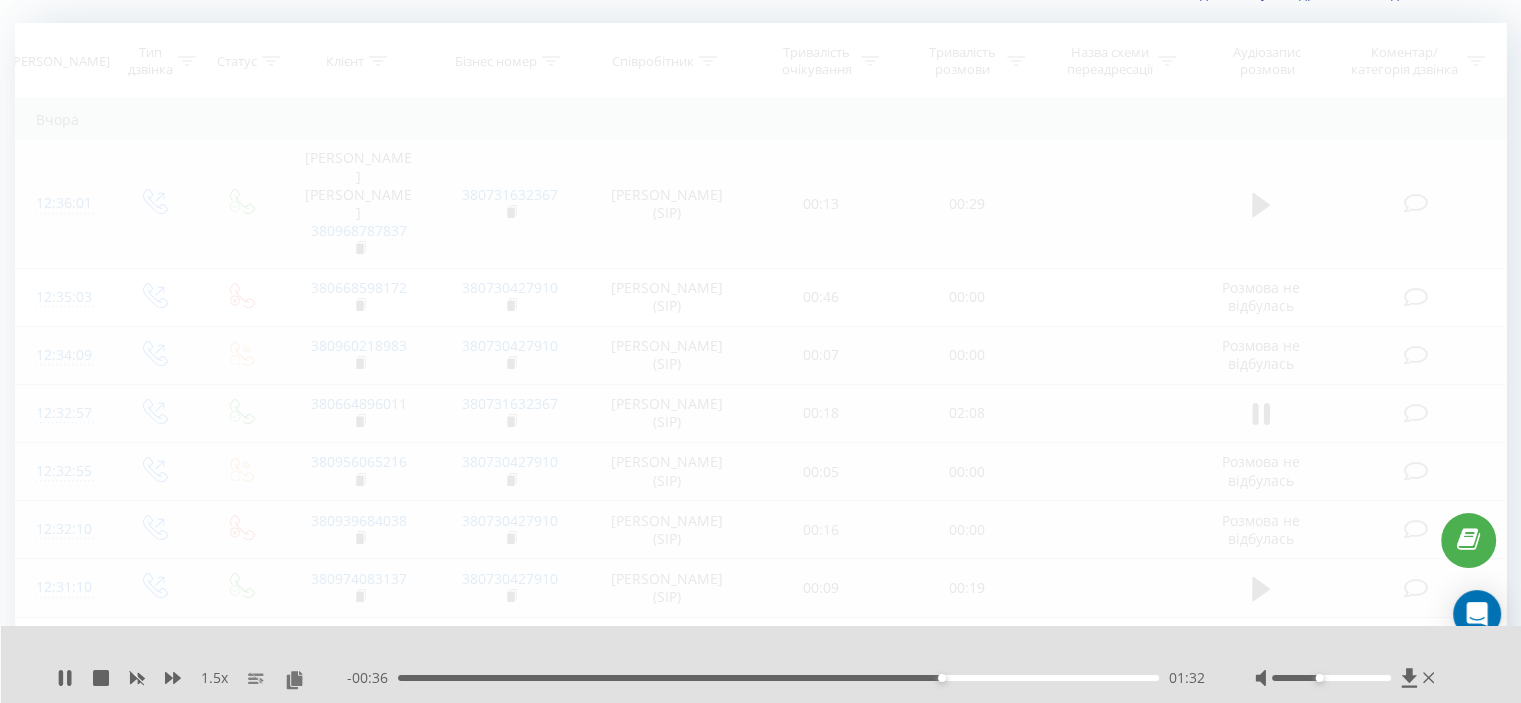 scroll, scrollTop: 132, scrollLeft: 0, axis: vertical 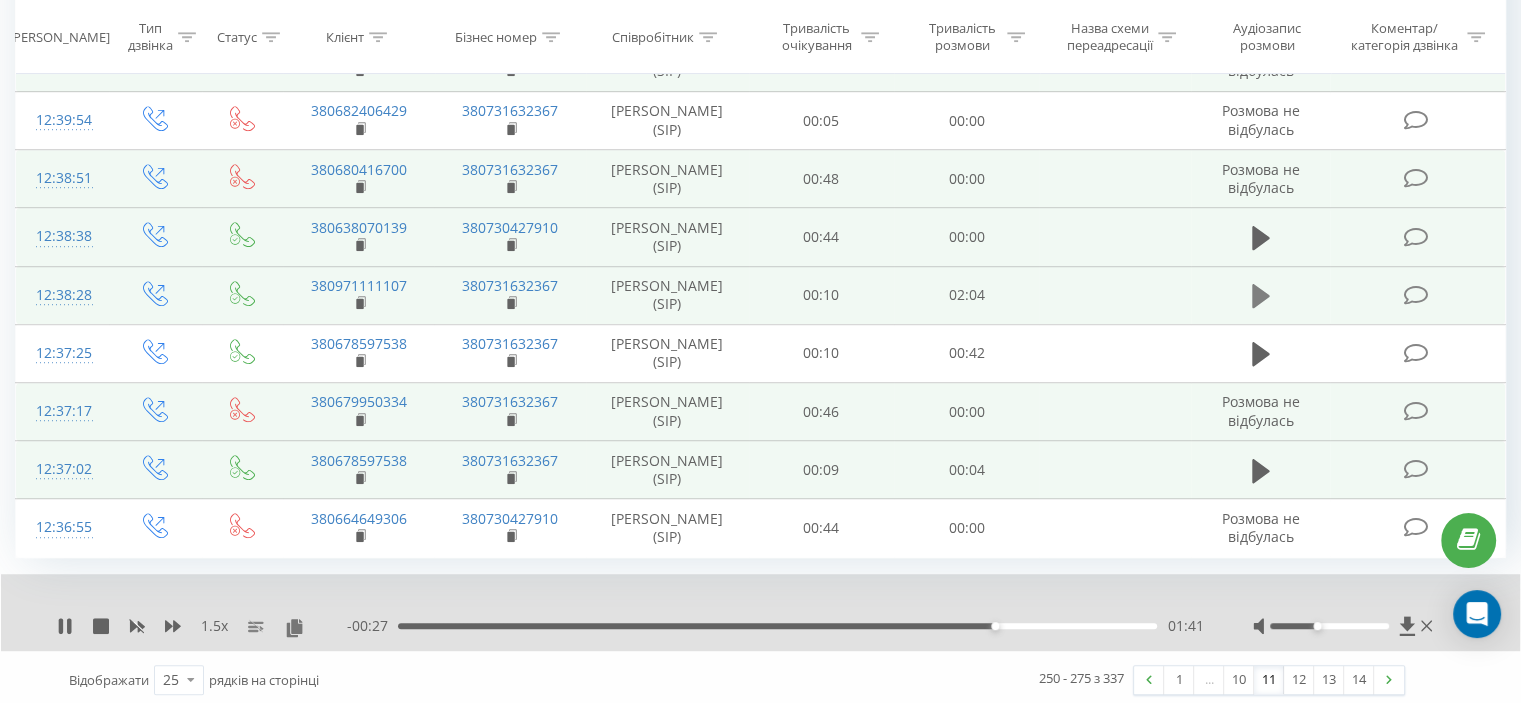 click 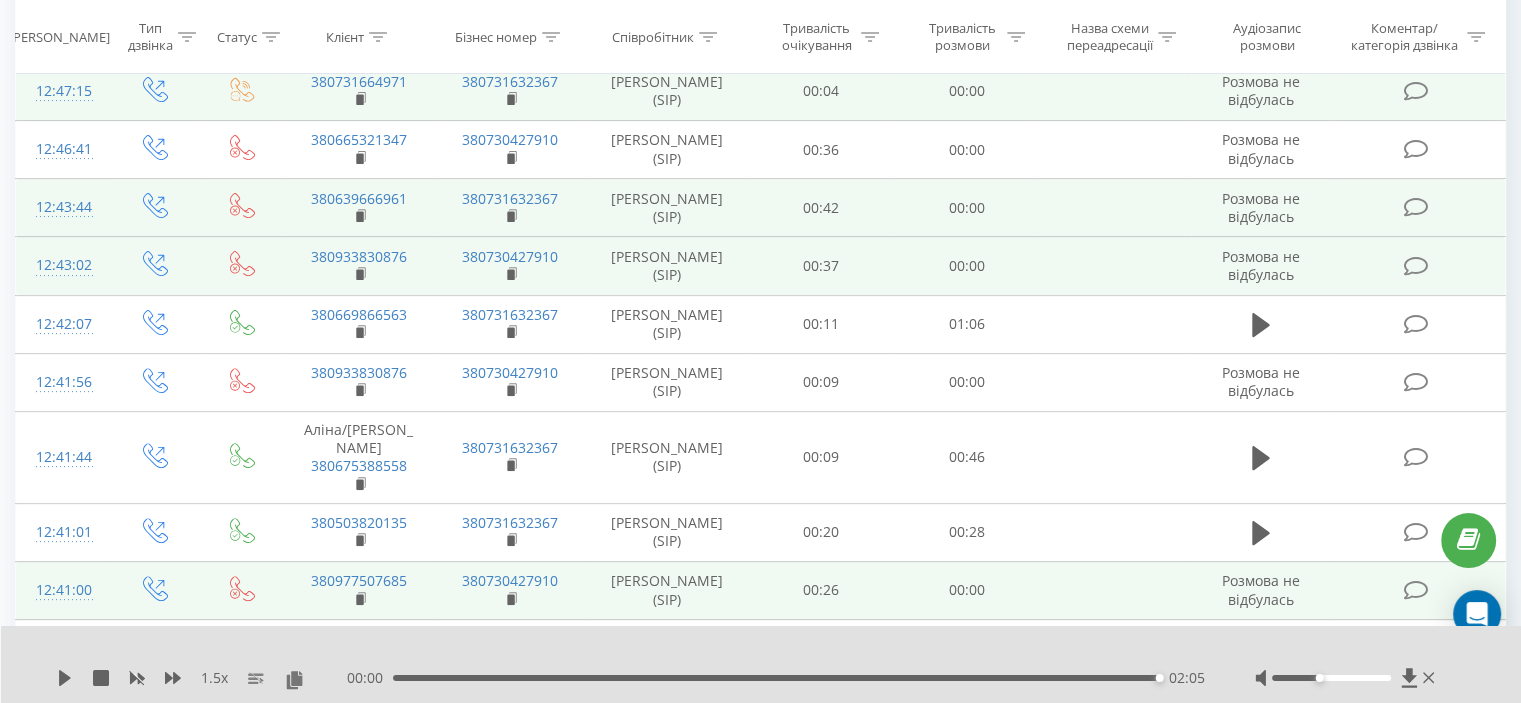 scroll, scrollTop: 599, scrollLeft: 0, axis: vertical 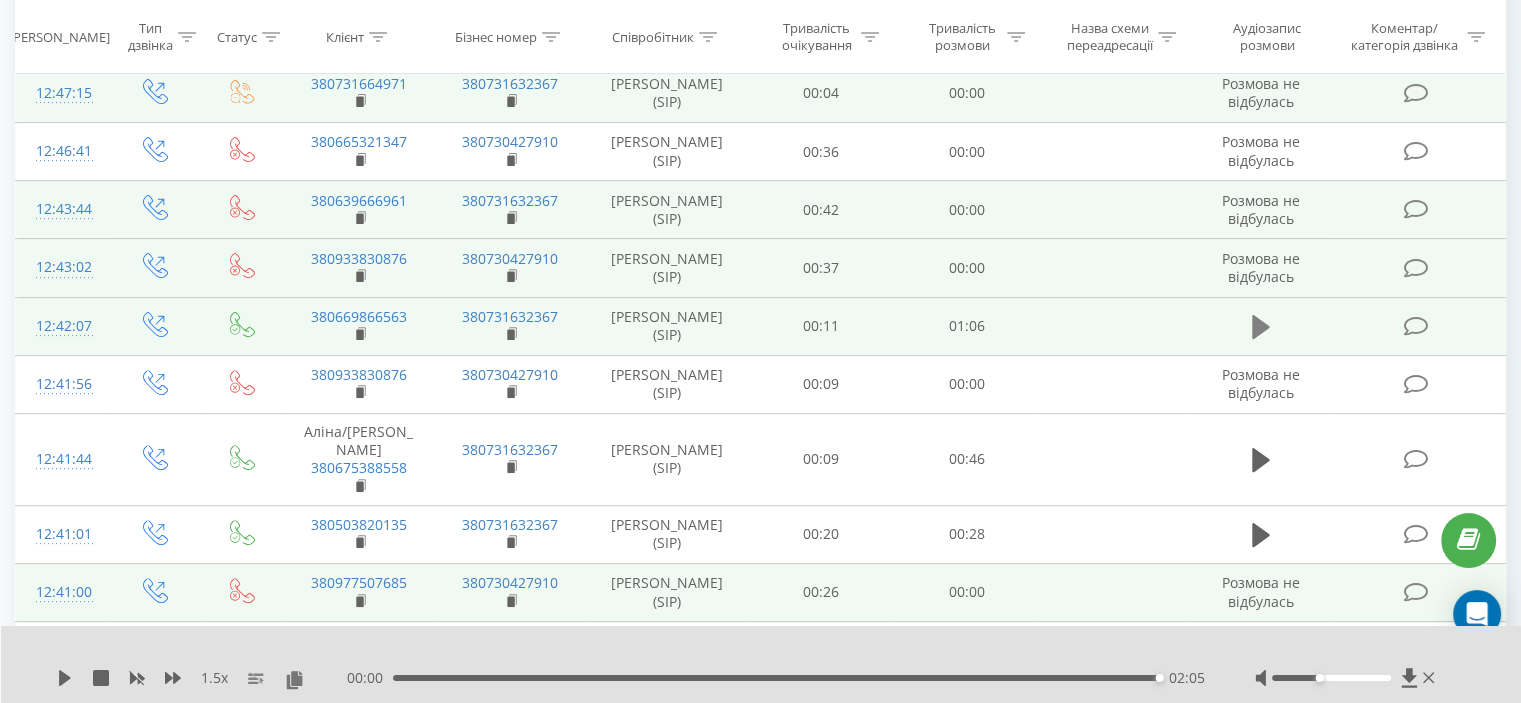 click 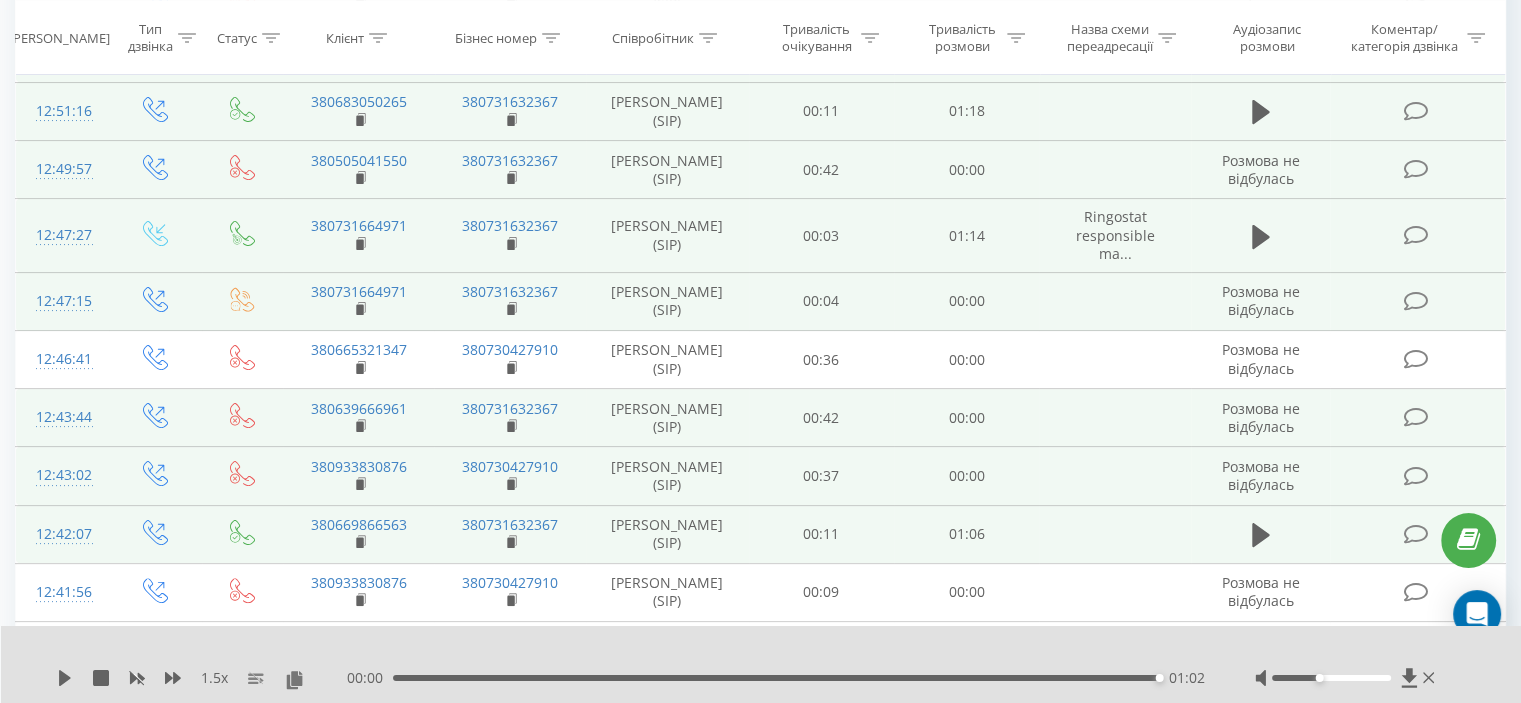 scroll, scrollTop: 359, scrollLeft: 0, axis: vertical 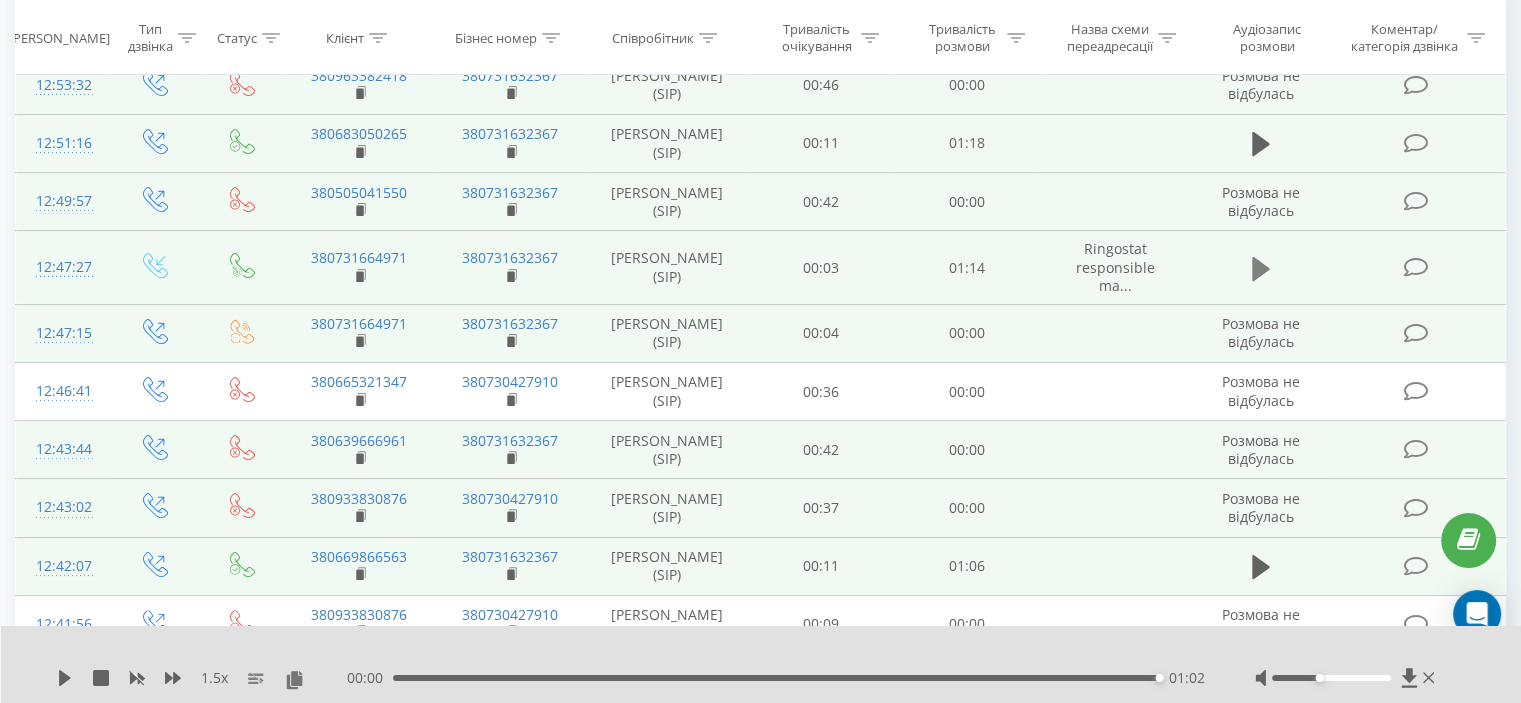 click at bounding box center (1261, 269) 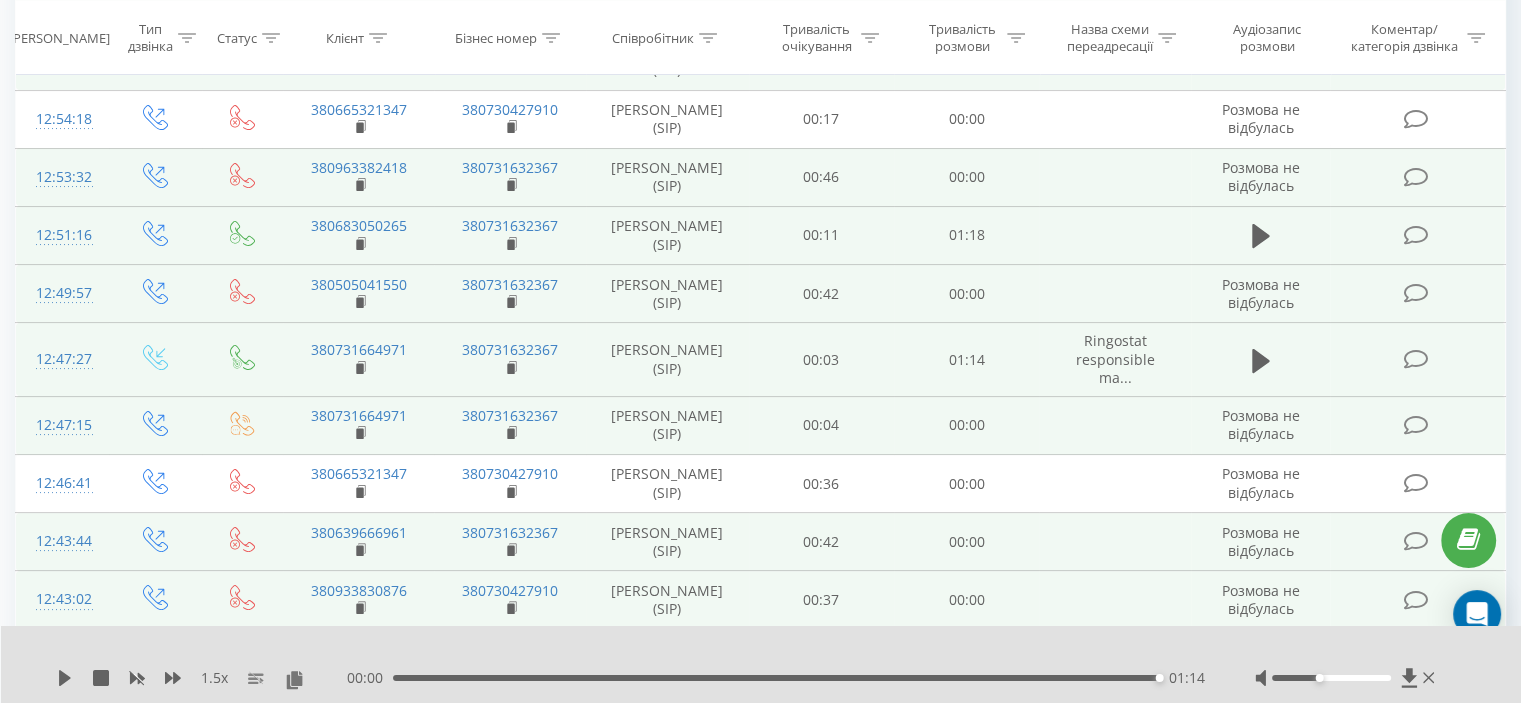 scroll, scrollTop: 199, scrollLeft: 0, axis: vertical 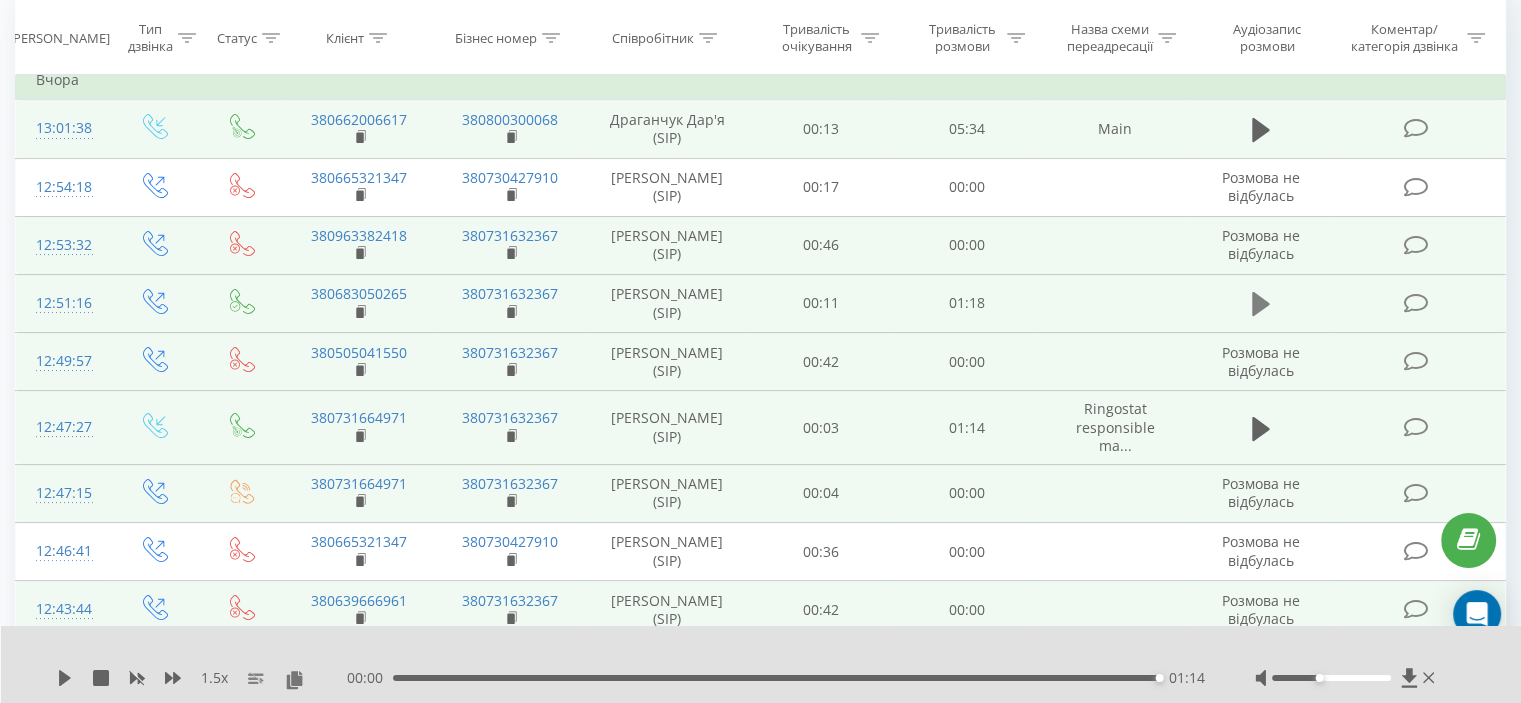 click 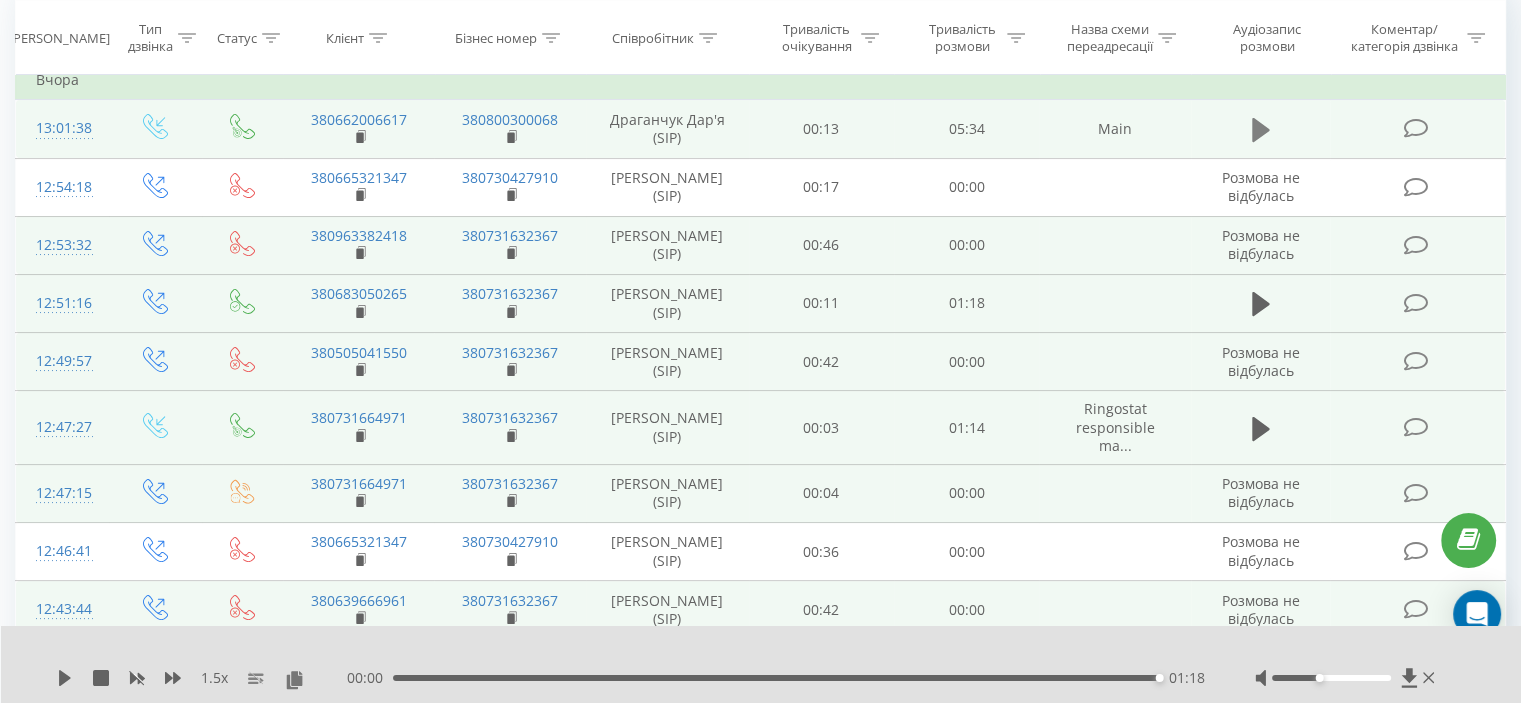 click 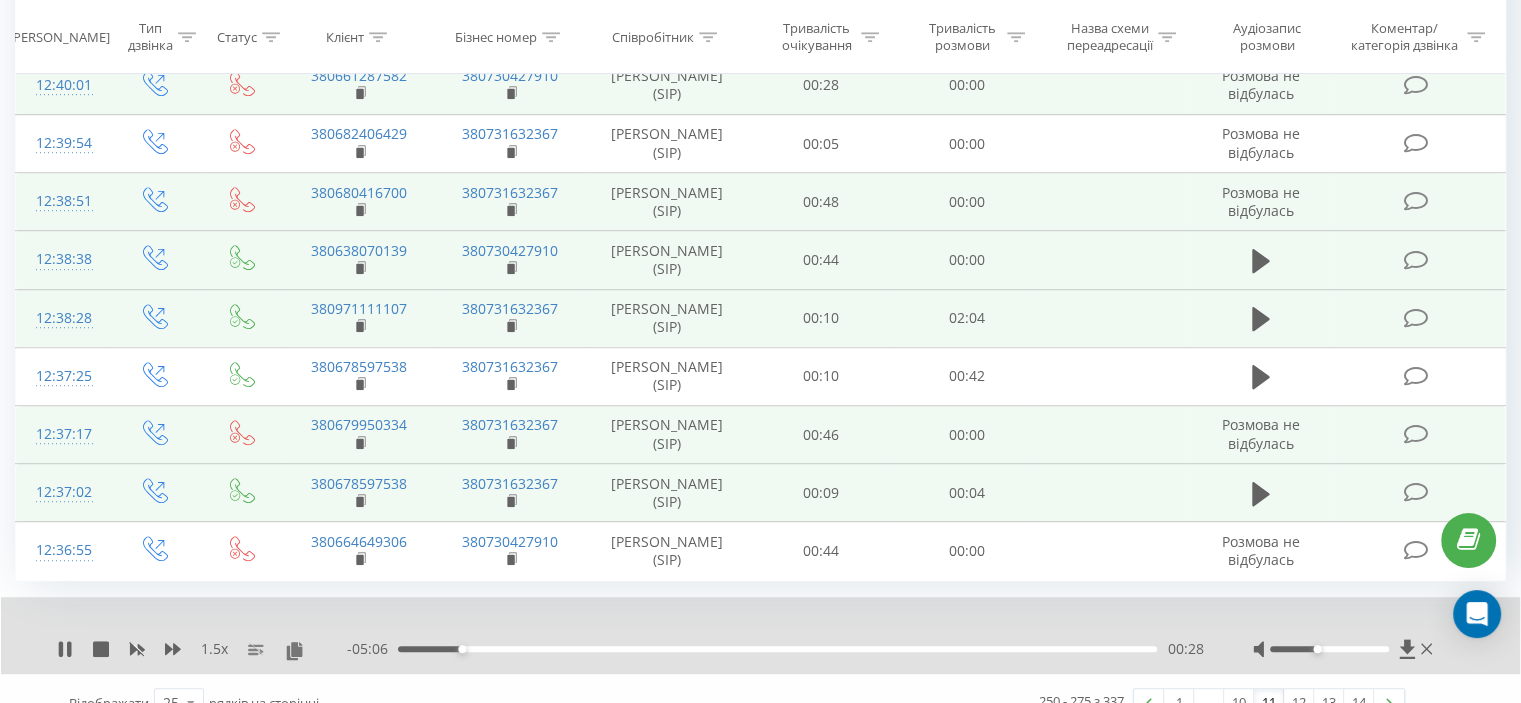 scroll, scrollTop: 1279, scrollLeft: 0, axis: vertical 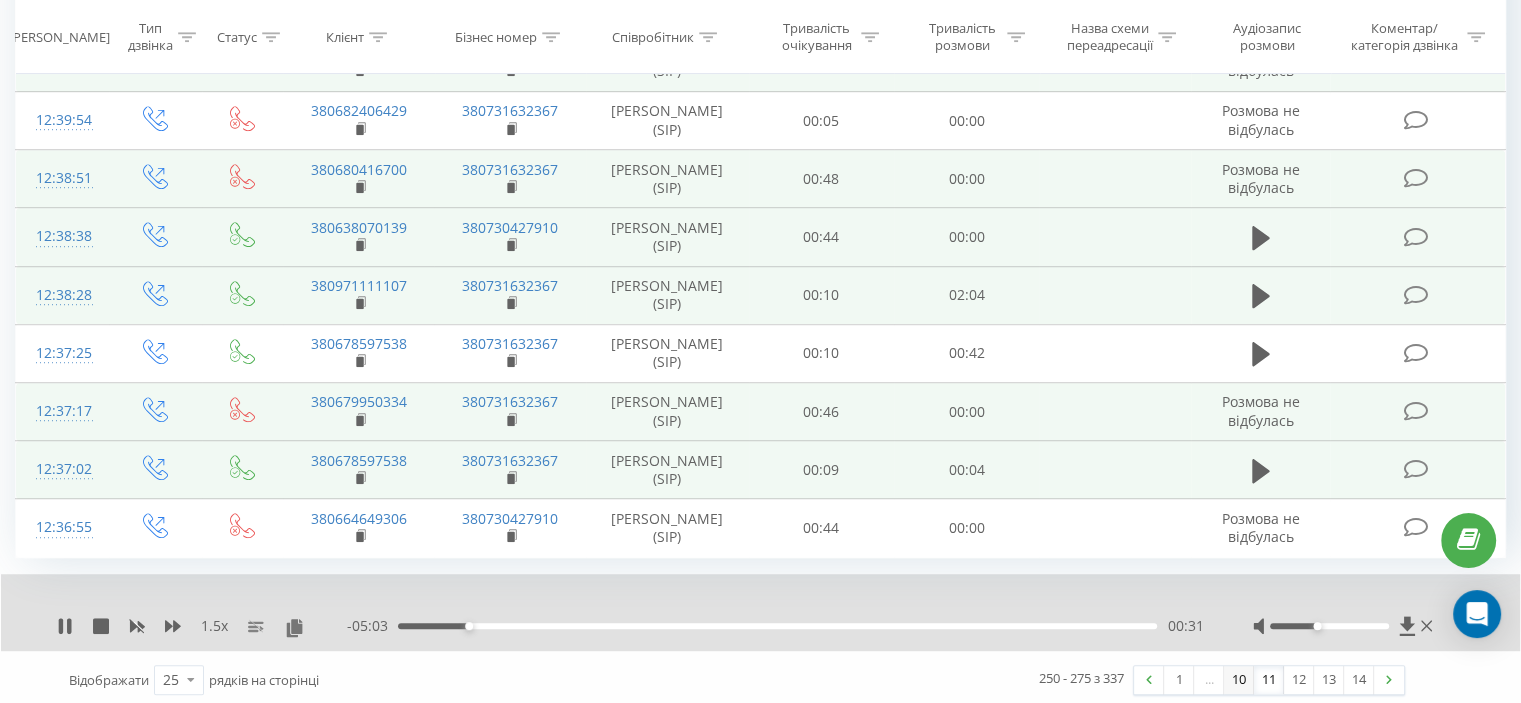 click on "10" at bounding box center (1239, 680) 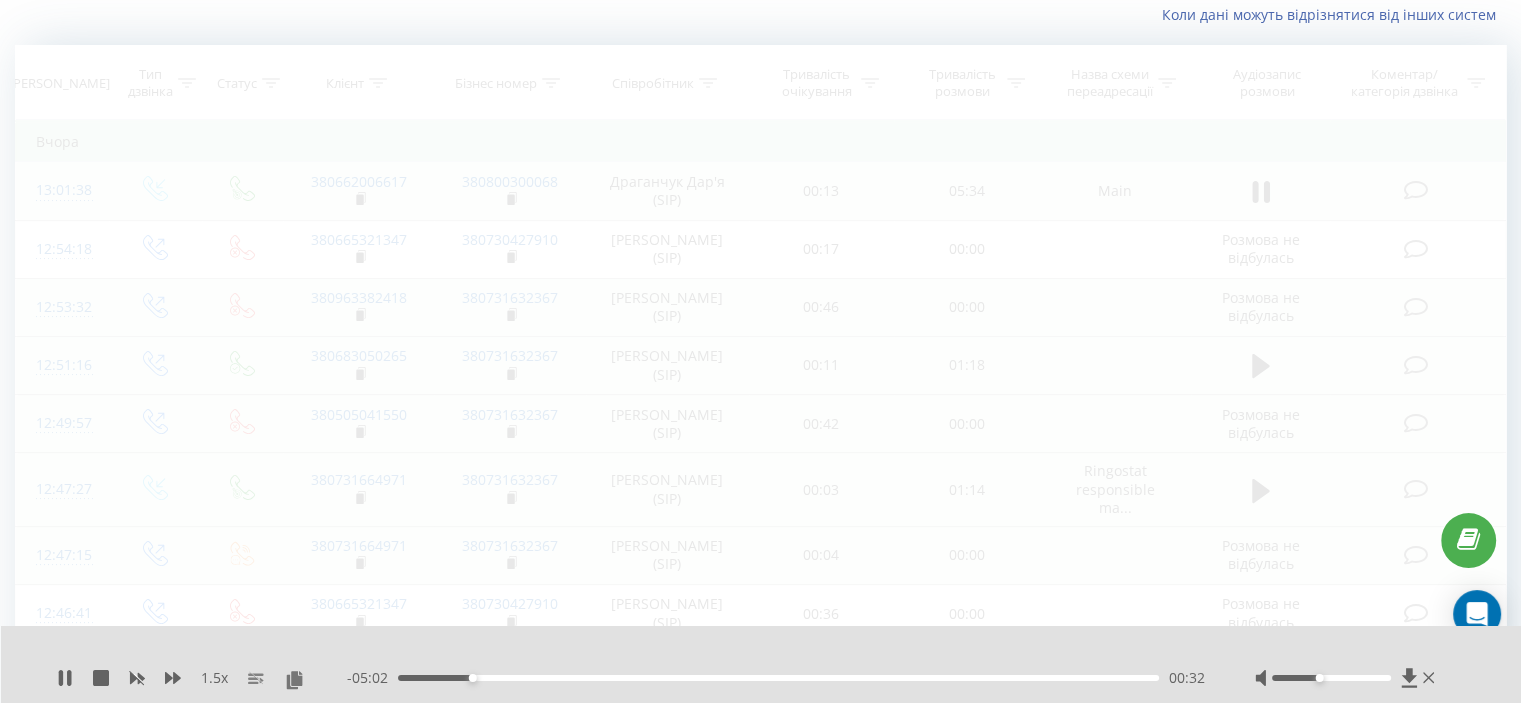 scroll, scrollTop: 132, scrollLeft: 0, axis: vertical 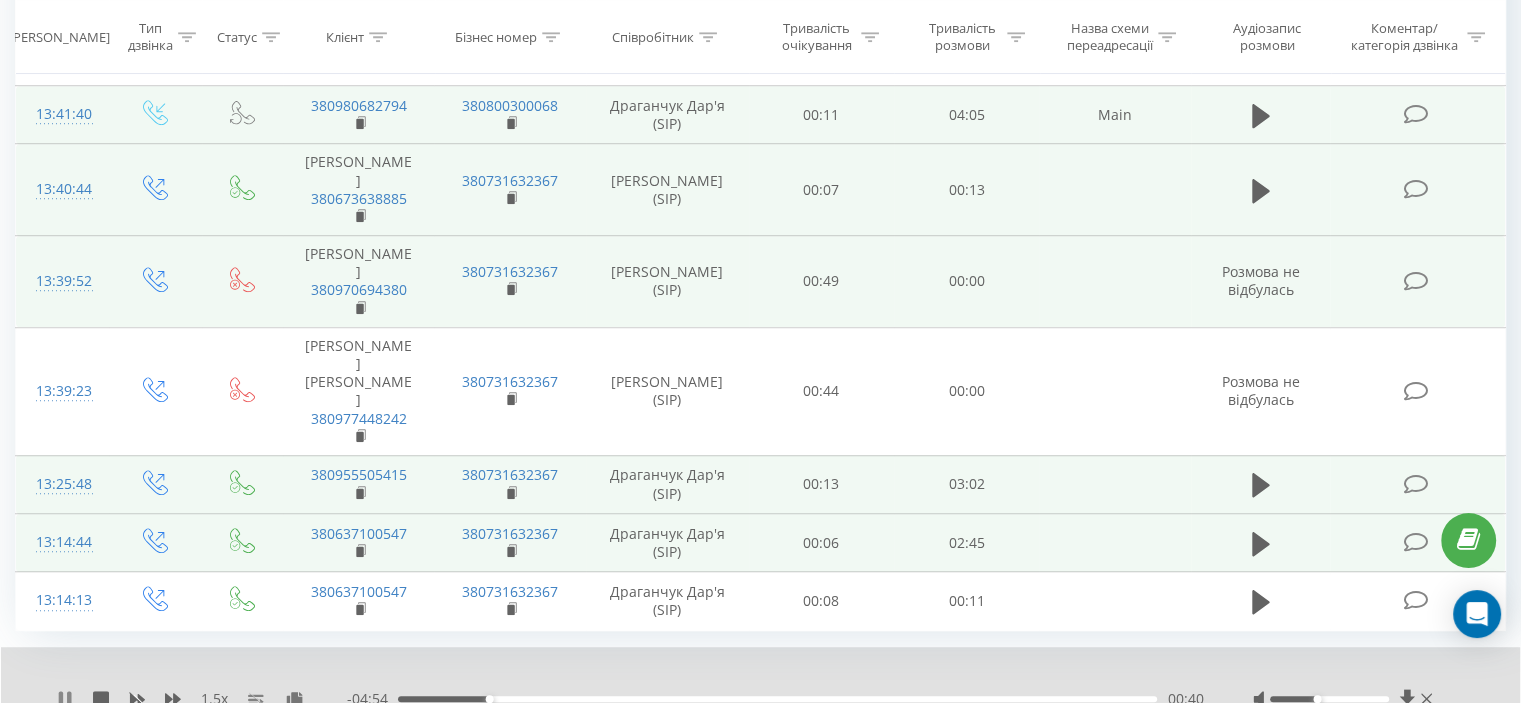 click 